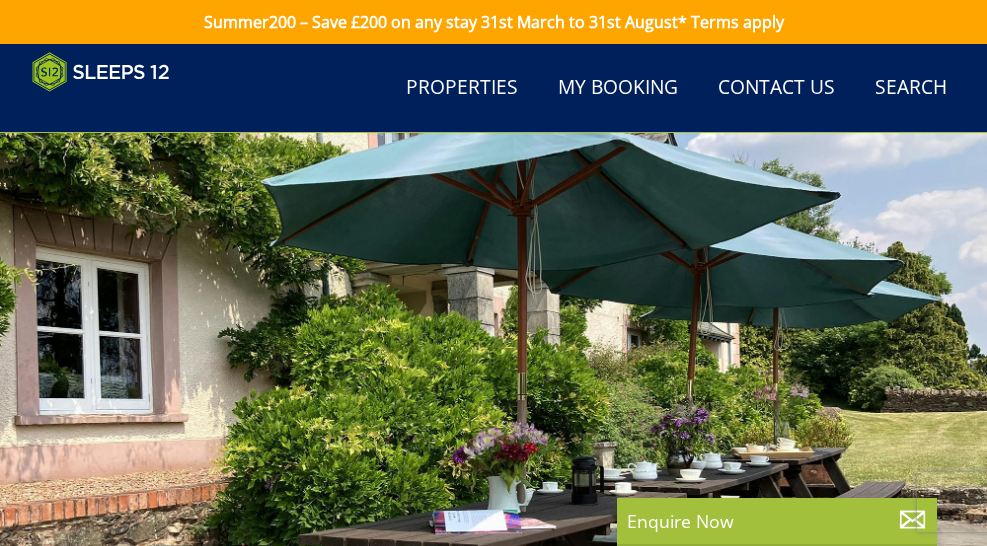 scroll, scrollTop: 605, scrollLeft: 0, axis: vertical 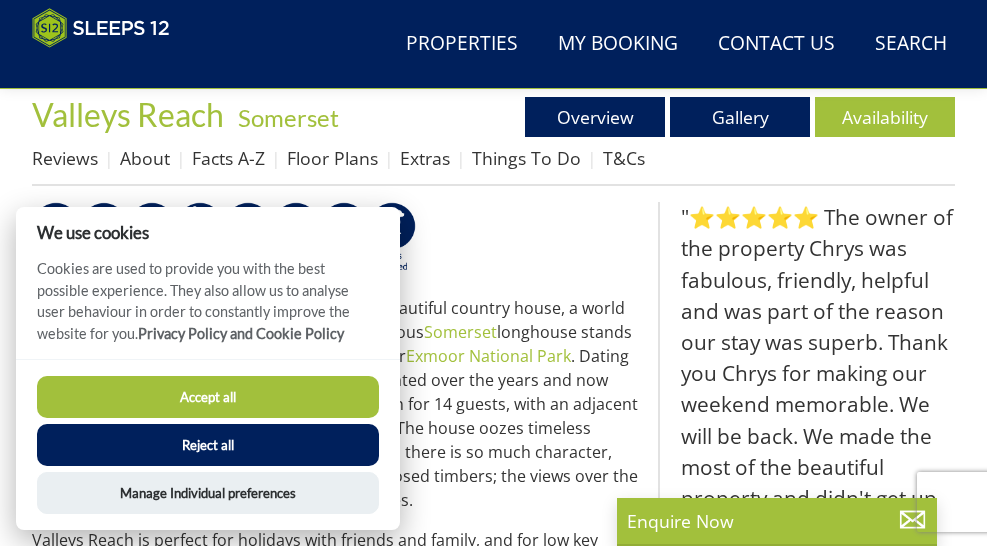 click on "Accept all" at bounding box center [208, 397] 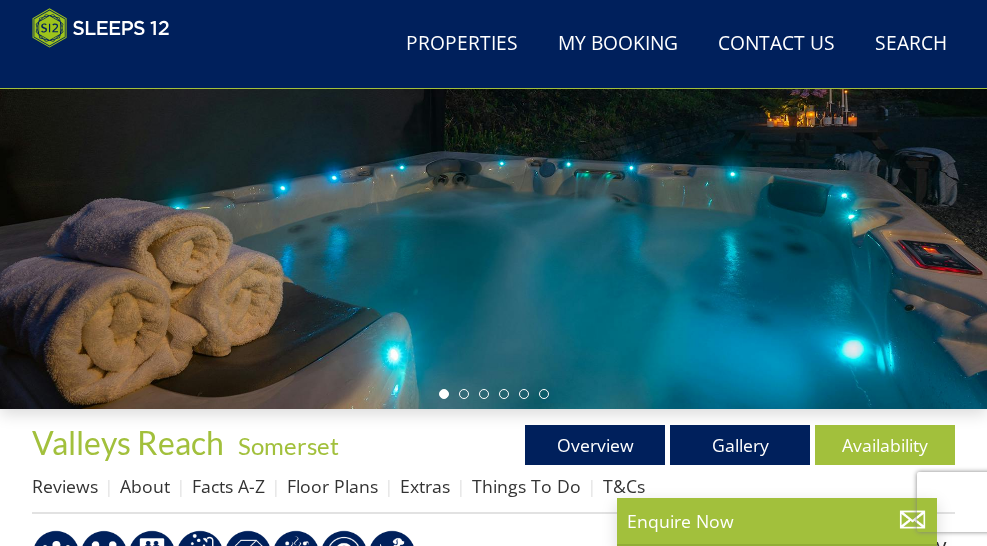 scroll, scrollTop: 275, scrollLeft: 0, axis: vertical 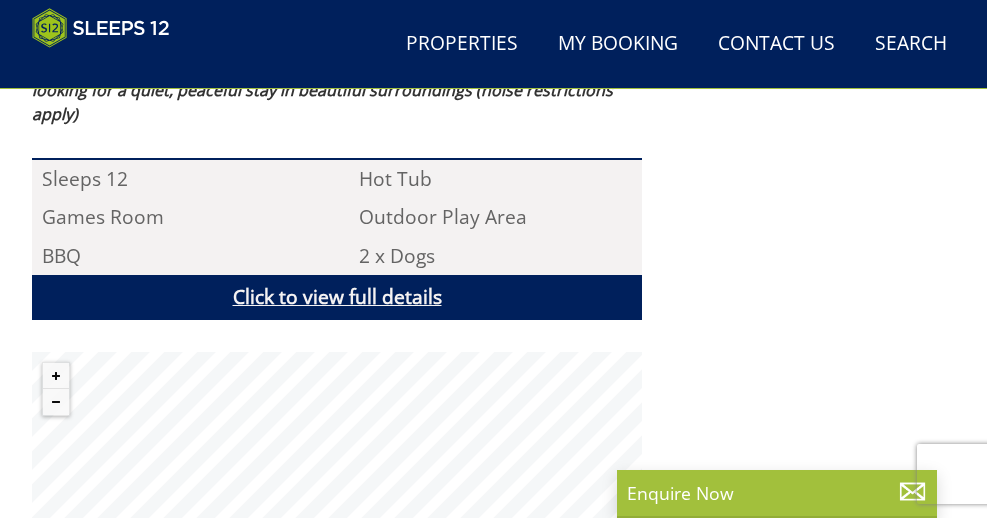click on "Click to view full details" at bounding box center [337, 297] 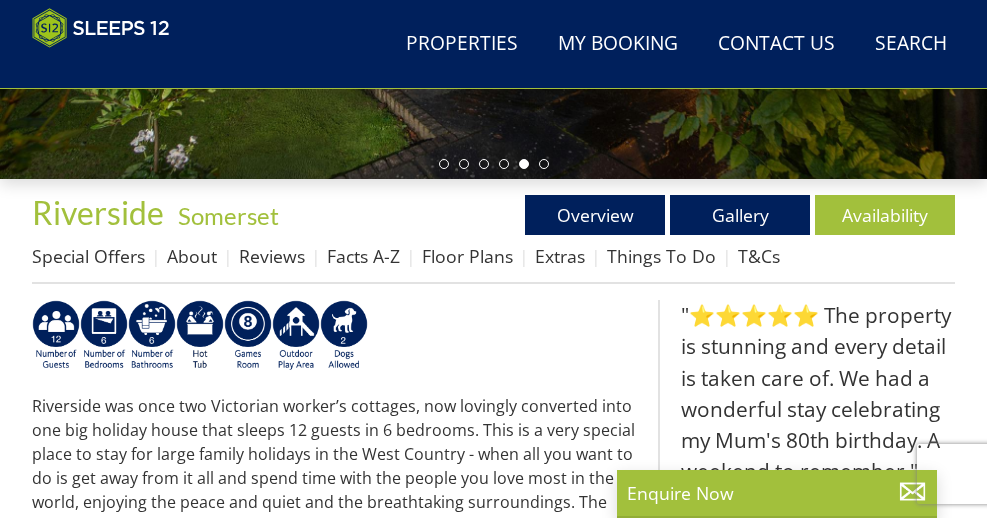 scroll, scrollTop: 508, scrollLeft: 0, axis: vertical 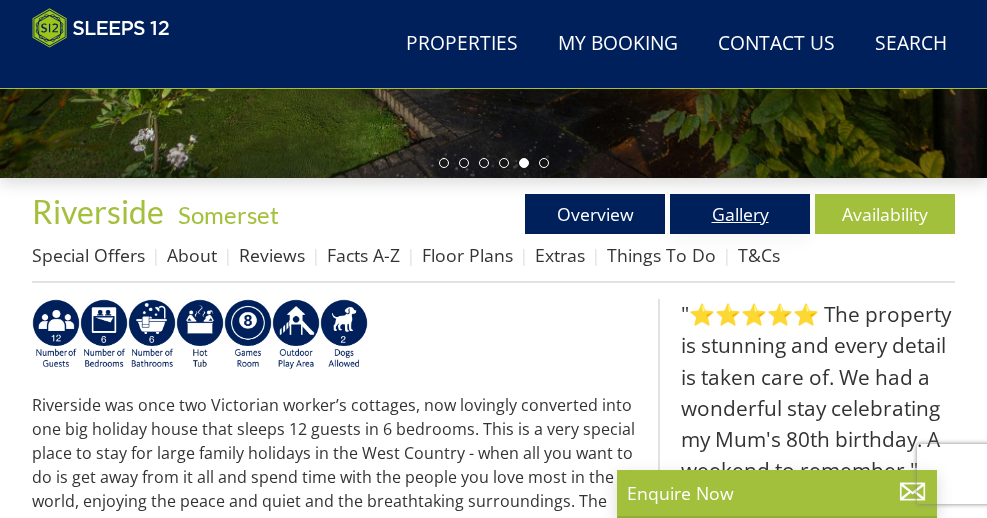 click on "Gallery" at bounding box center [740, 214] 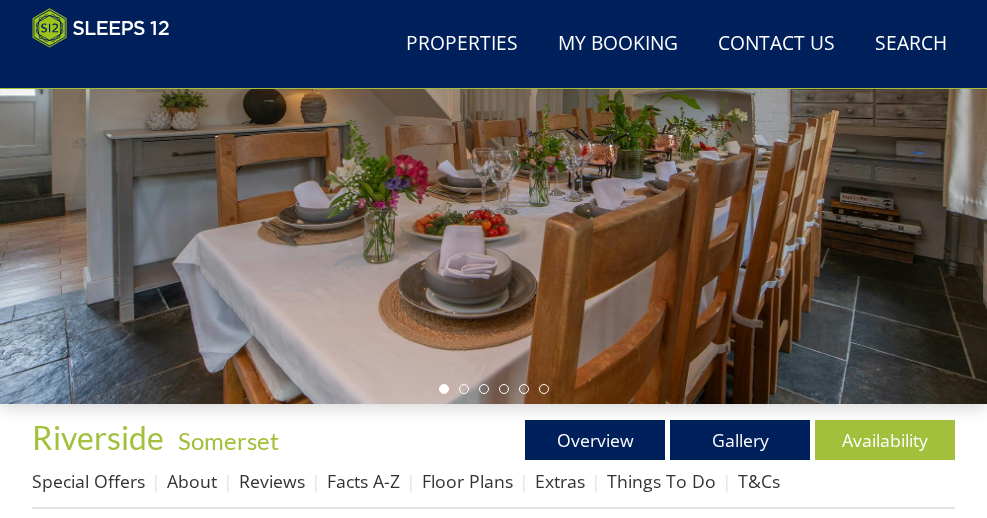 scroll, scrollTop: 281, scrollLeft: 0, axis: vertical 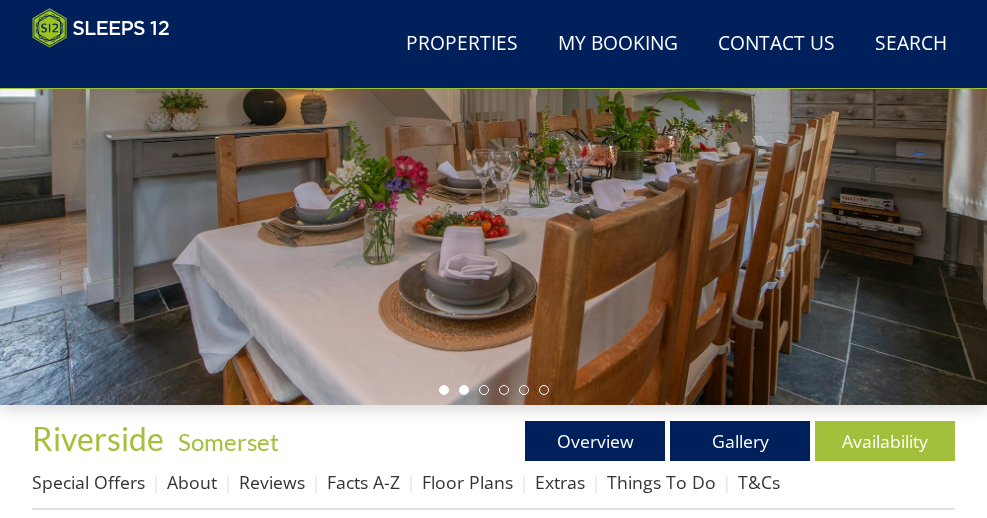 click at bounding box center [464, 390] 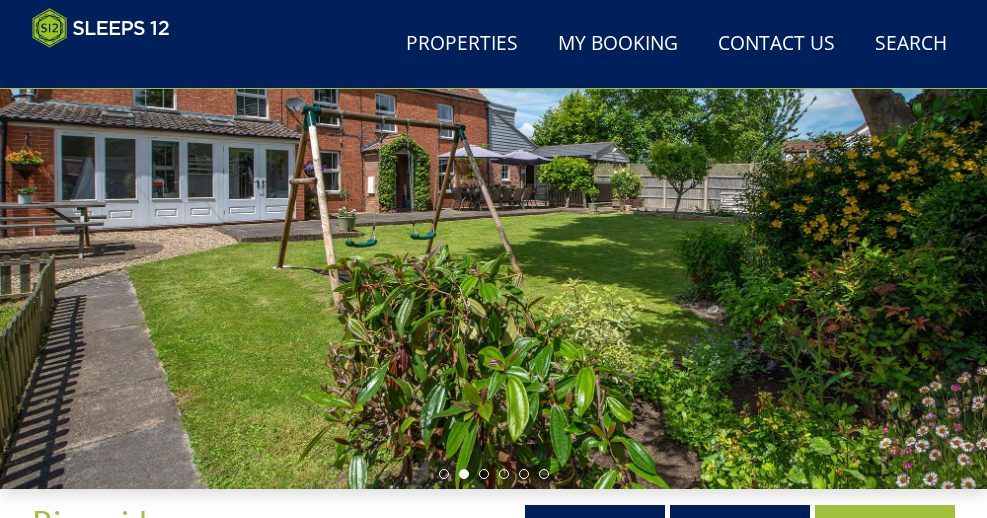 scroll, scrollTop: 181, scrollLeft: 0, axis: vertical 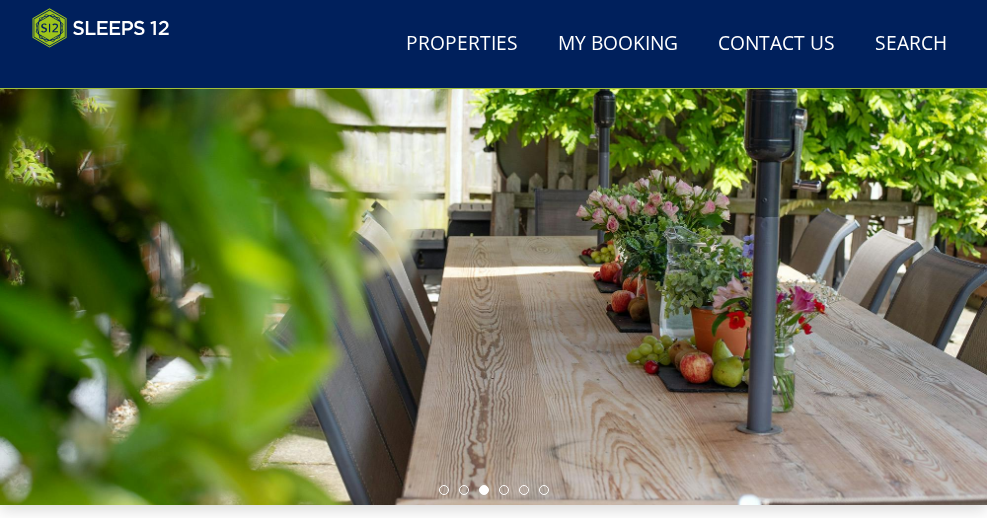 click at bounding box center [484, 490] 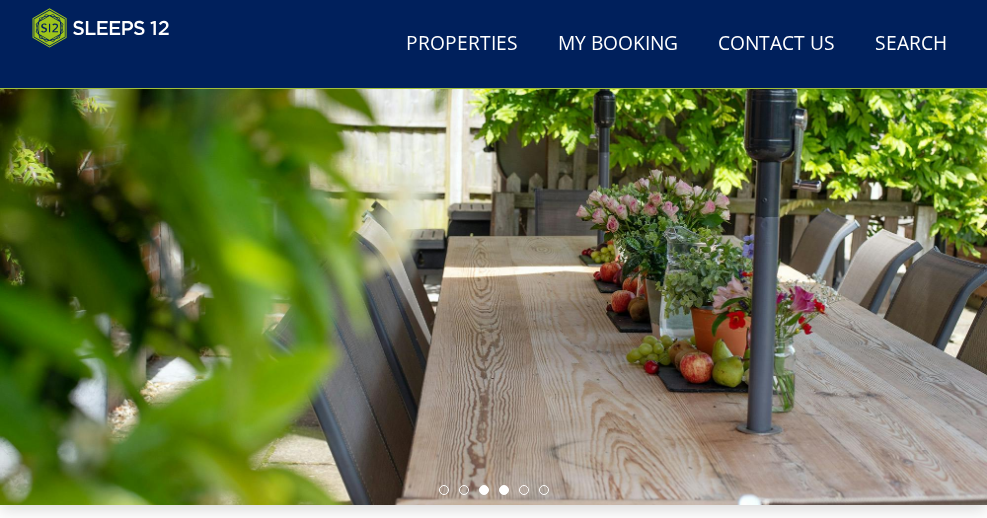 click at bounding box center (504, 490) 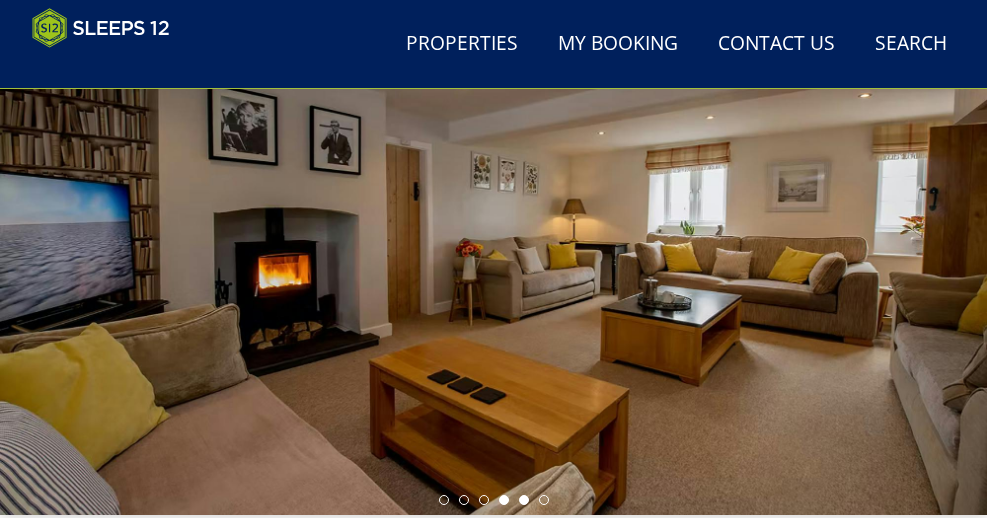 click on "Guests
1
2
3
4
5
6
7
8
9
10
11
12
13
14
15
16
17
18
19
20
21
22
23
24
25
26
27
28
29
30
31
32
Date
04/08/2025
Search" at bounding box center (493, 238) 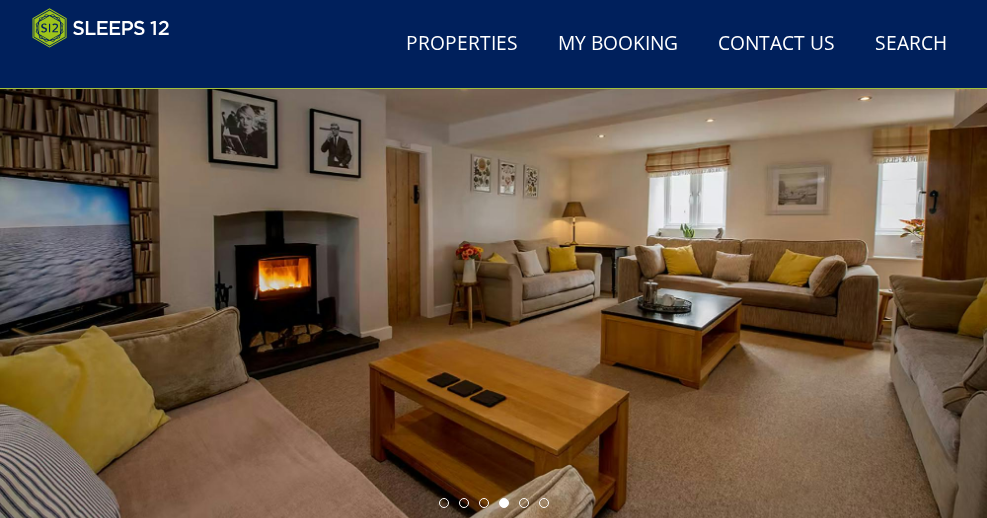 scroll, scrollTop: 160, scrollLeft: 0, axis: vertical 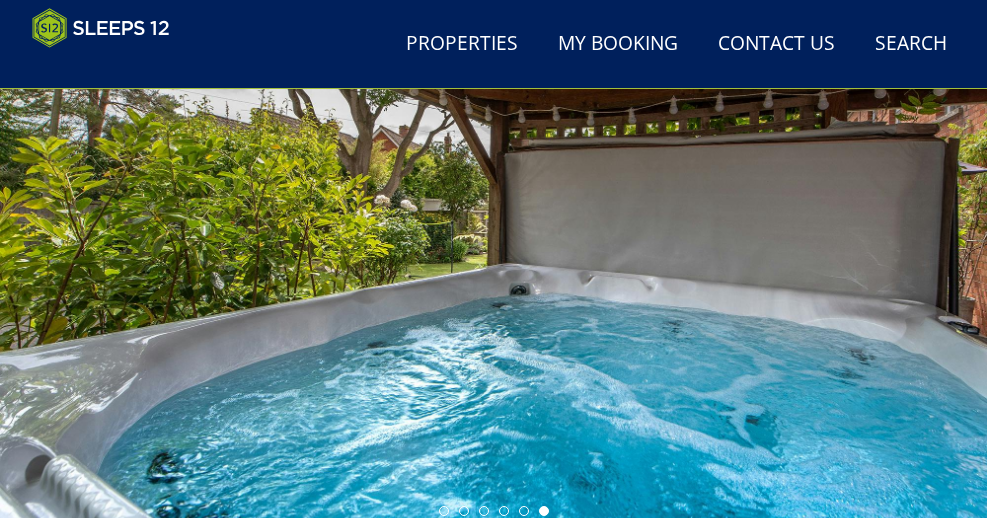 click at bounding box center (544, 511) 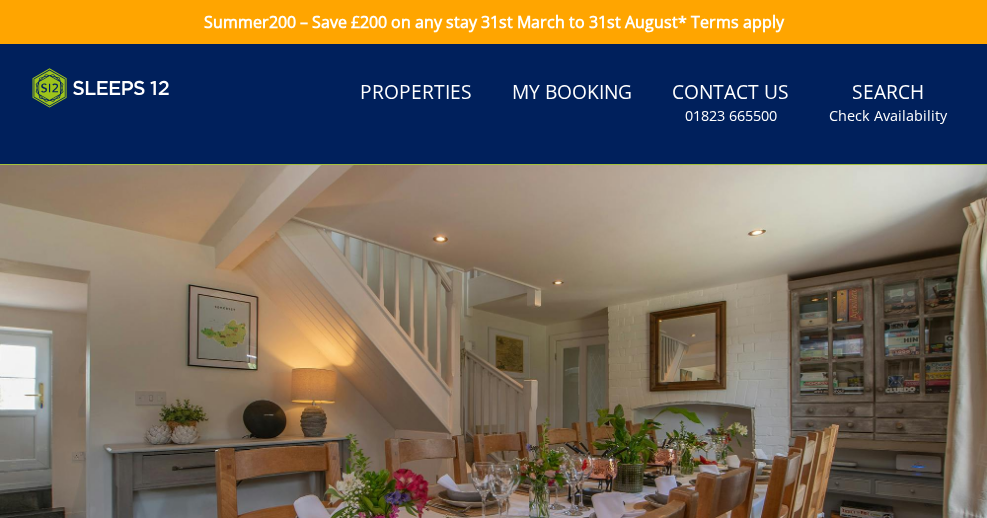 scroll, scrollTop: 0, scrollLeft: 0, axis: both 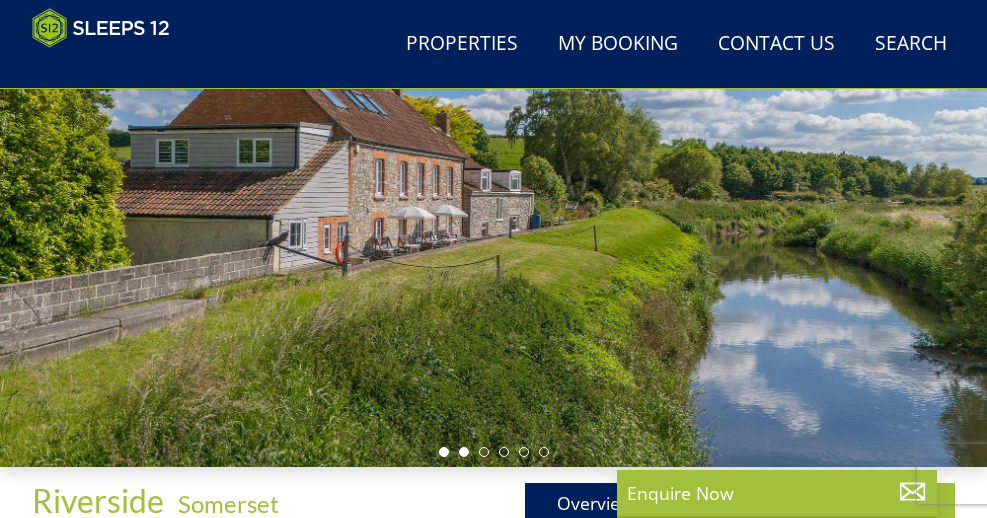 click at bounding box center [444, 452] 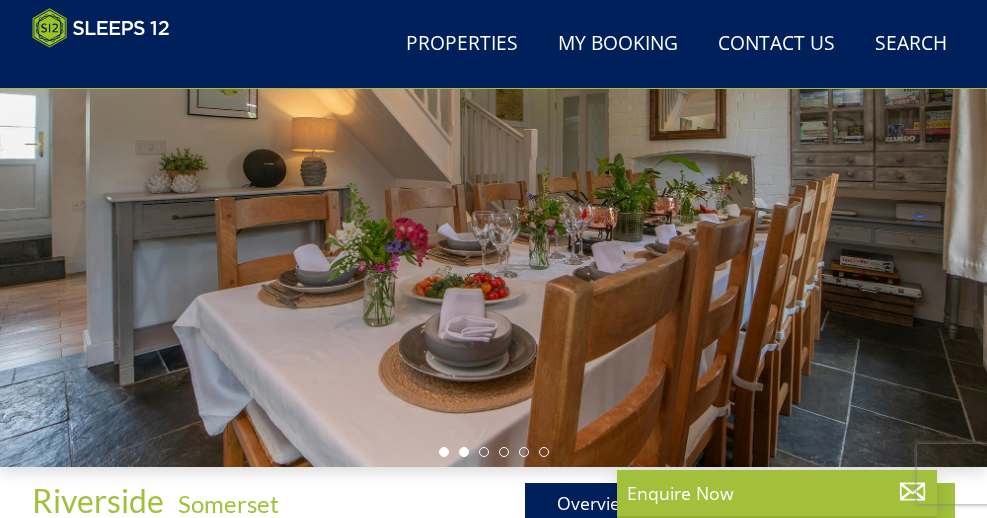 click at bounding box center (464, 452) 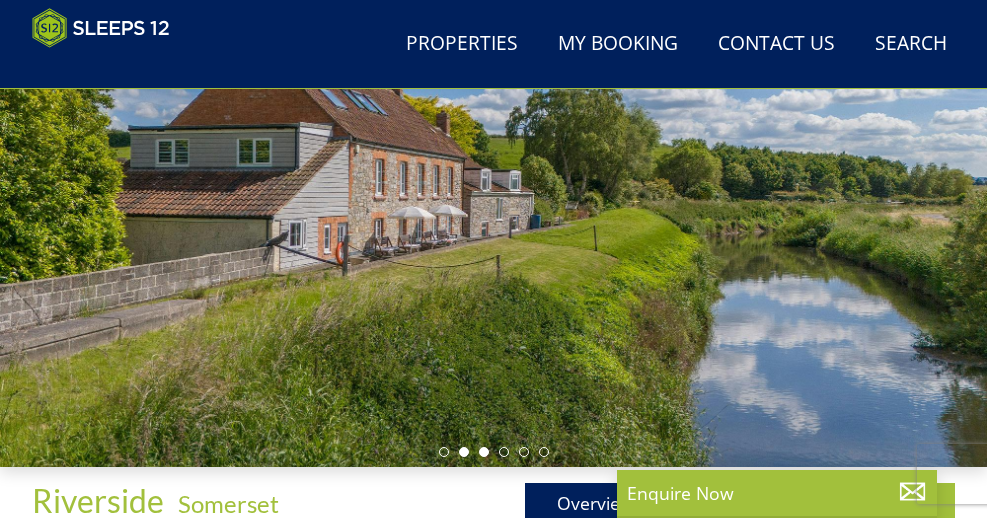 click at bounding box center [484, 452] 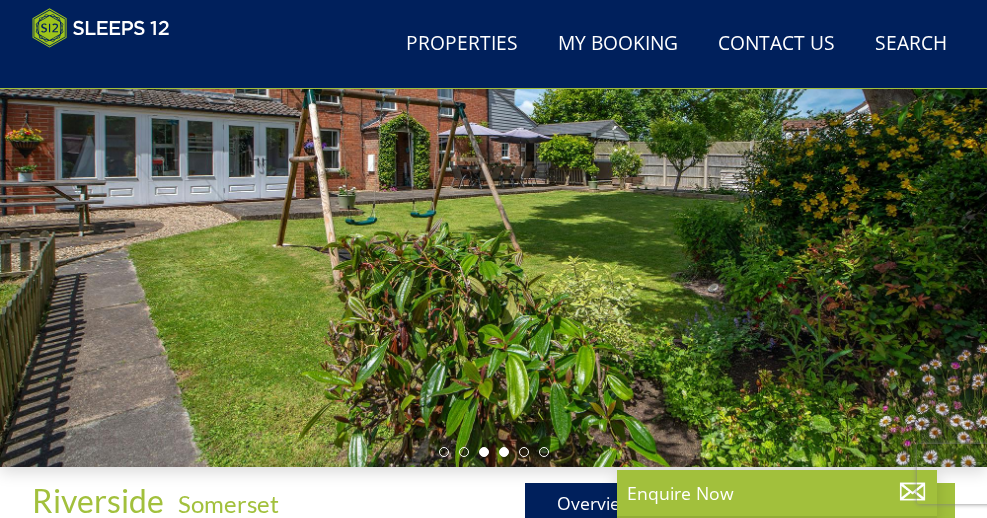 click at bounding box center (504, 452) 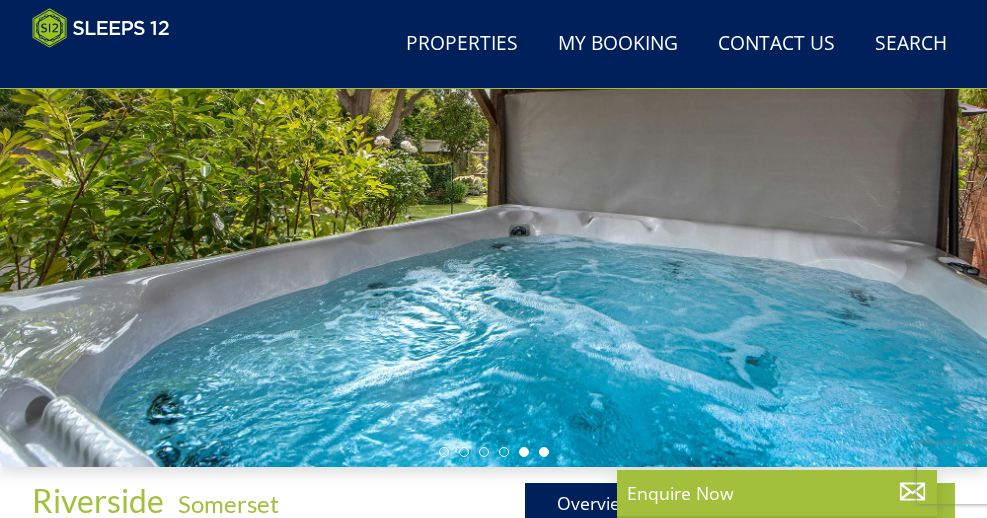 click at bounding box center (524, 452) 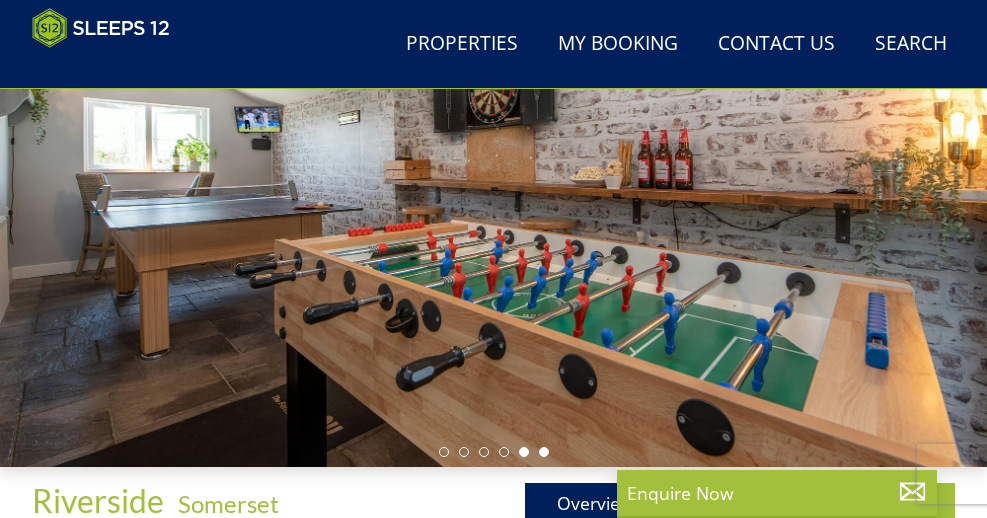 click at bounding box center [544, 452] 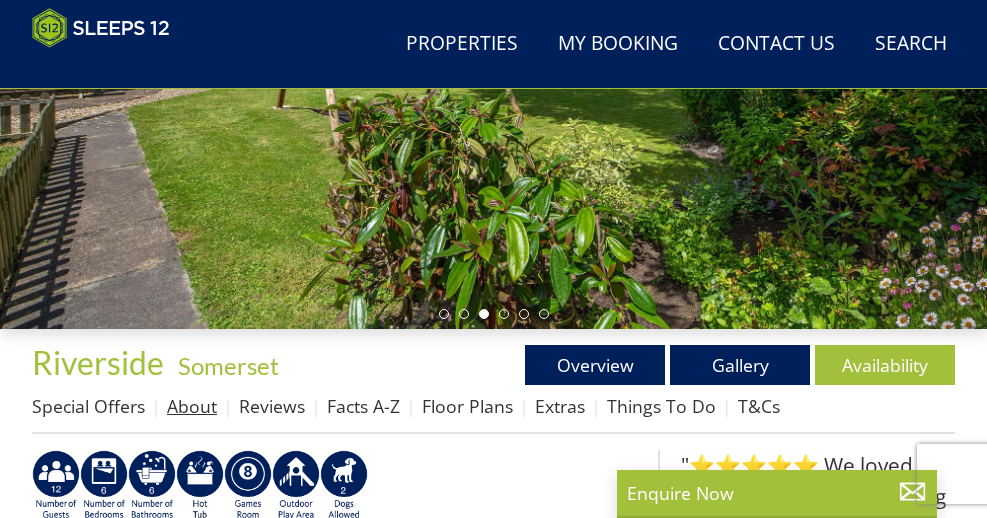 scroll, scrollTop: 357, scrollLeft: 0, axis: vertical 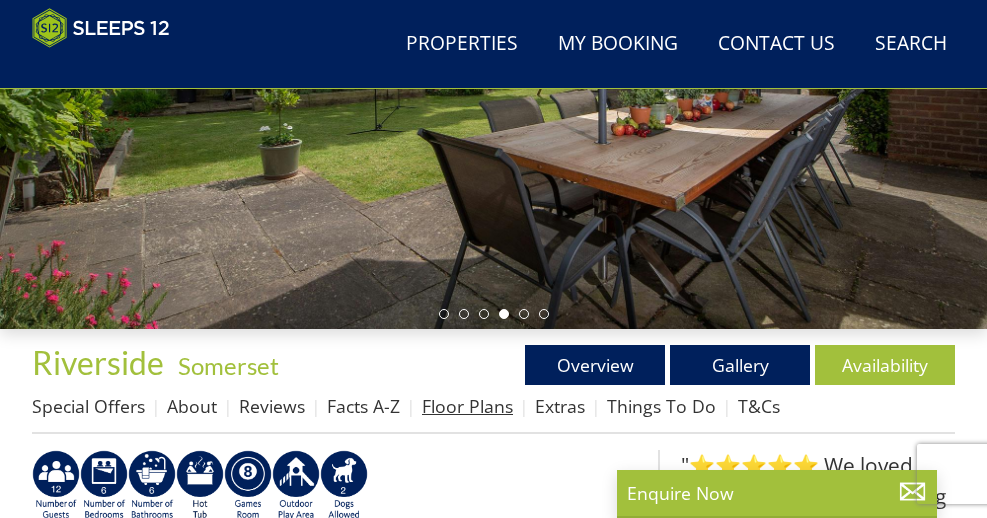 click on "Floor Plans" at bounding box center (467, 406) 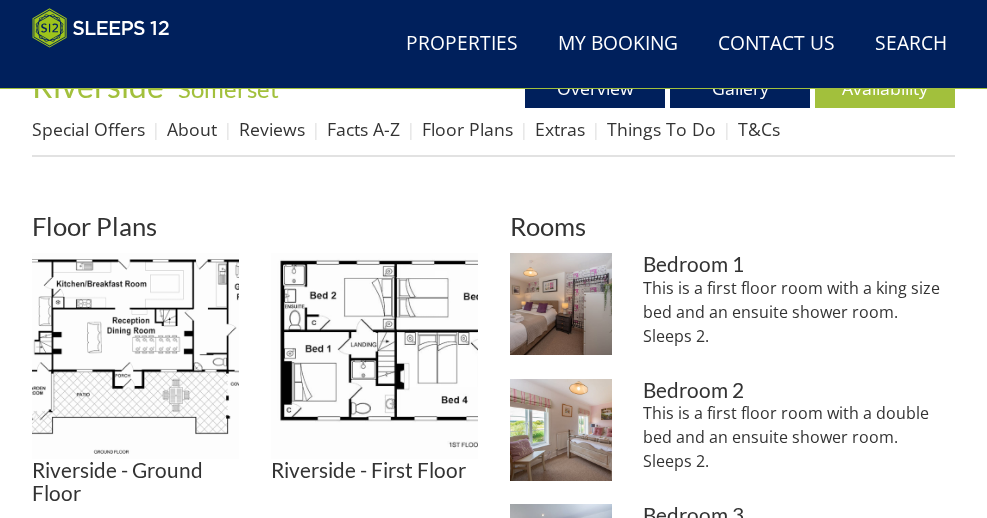 scroll, scrollTop: 636, scrollLeft: 0, axis: vertical 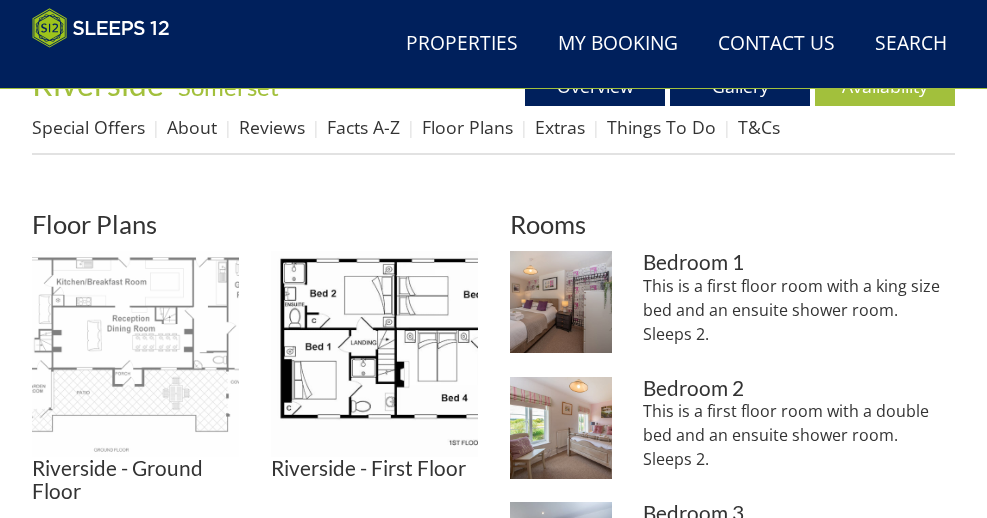 click at bounding box center (135, 354) 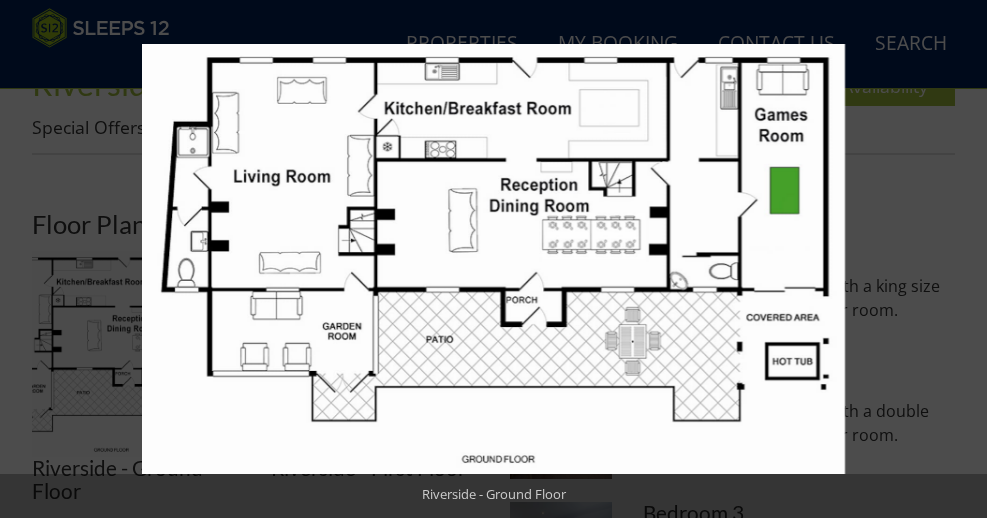 scroll, scrollTop: 636, scrollLeft: 0, axis: vertical 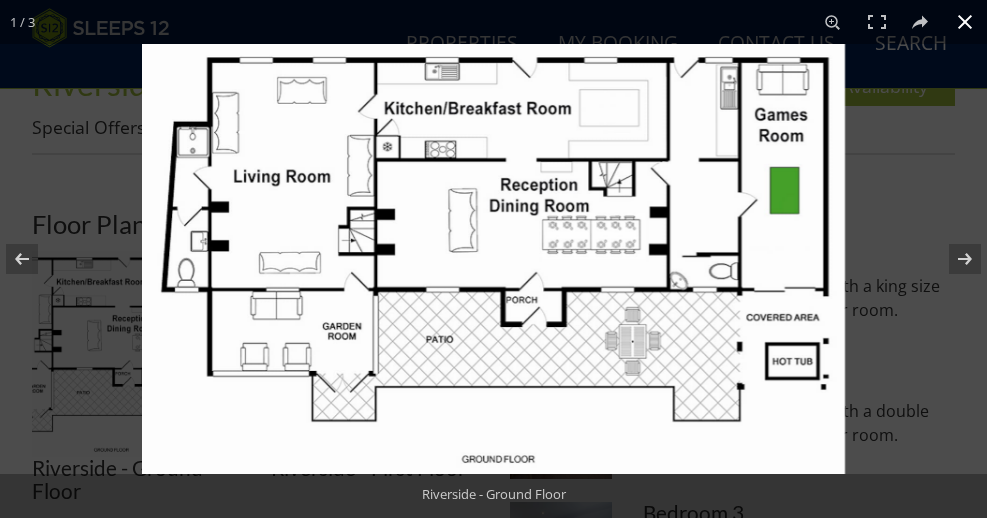 click at bounding box center (635, 303) 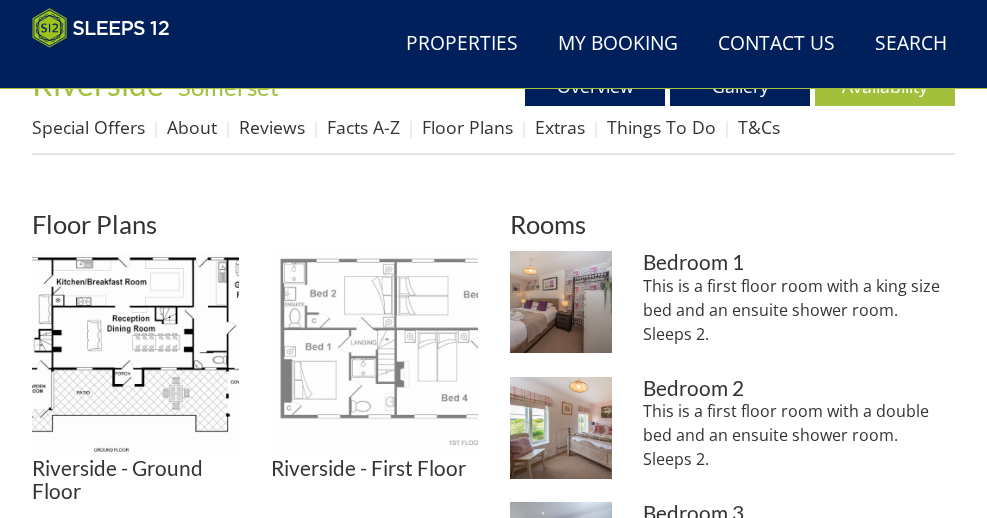 click at bounding box center [374, 354] 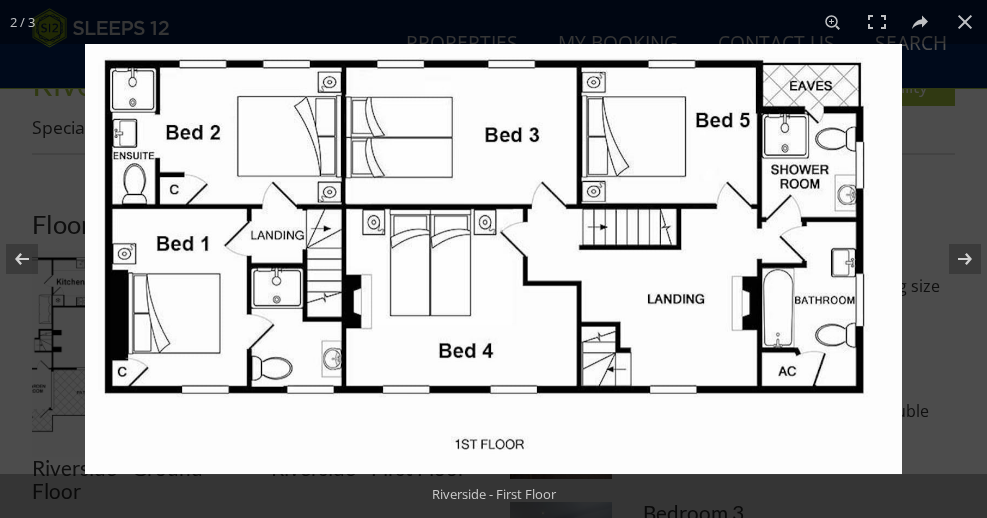 scroll, scrollTop: 632, scrollLeft: 0, axis: vertical 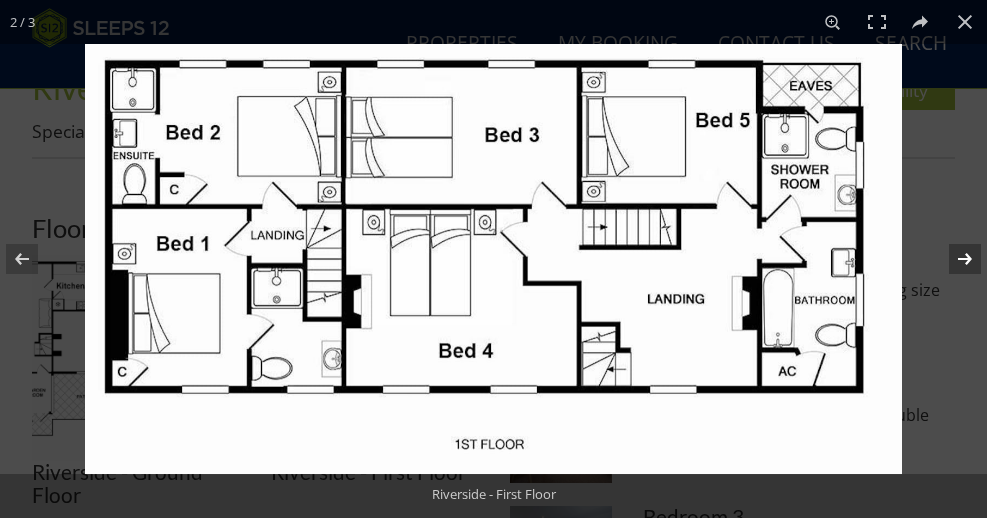 click at bounding box center (952, 259) 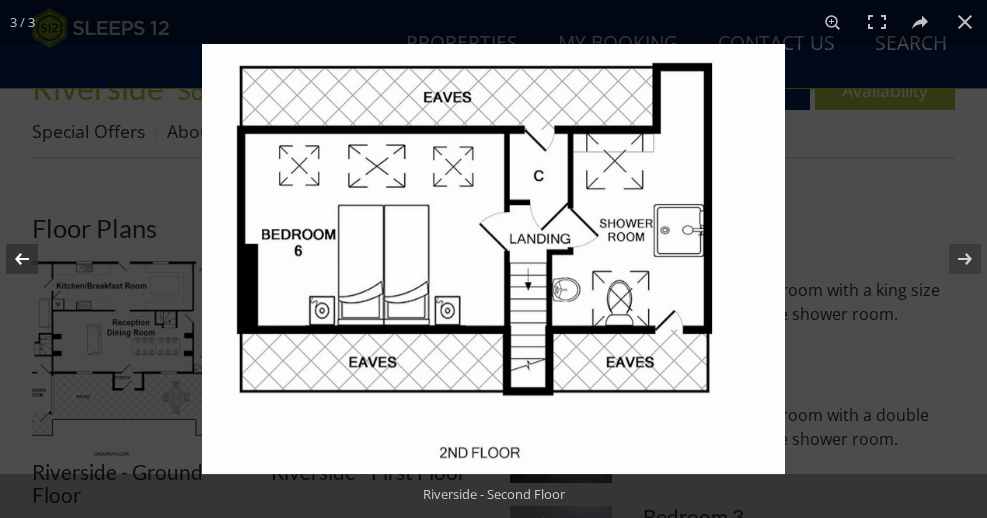 click at bounding box center (35, 259) 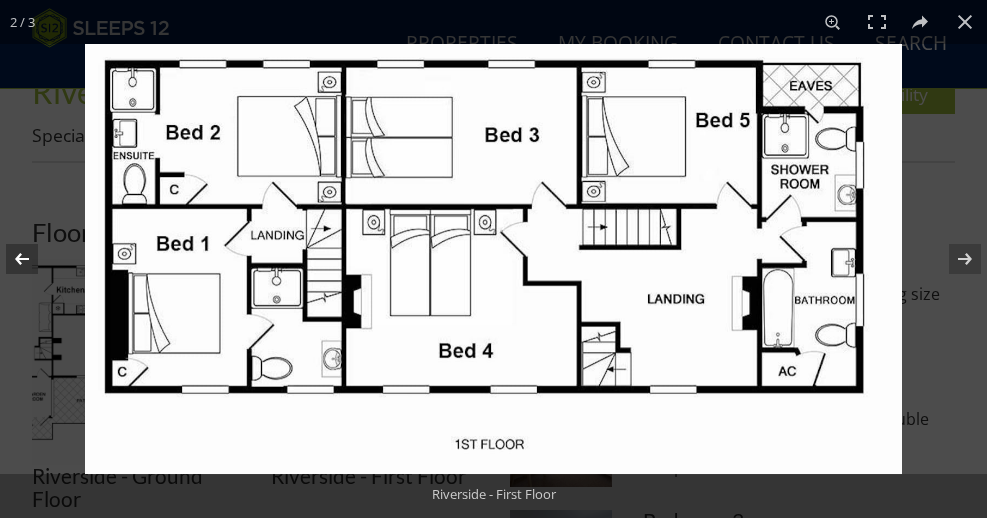 scroll, scrollTop: 626, scrollLeft: 0, axis: vertical 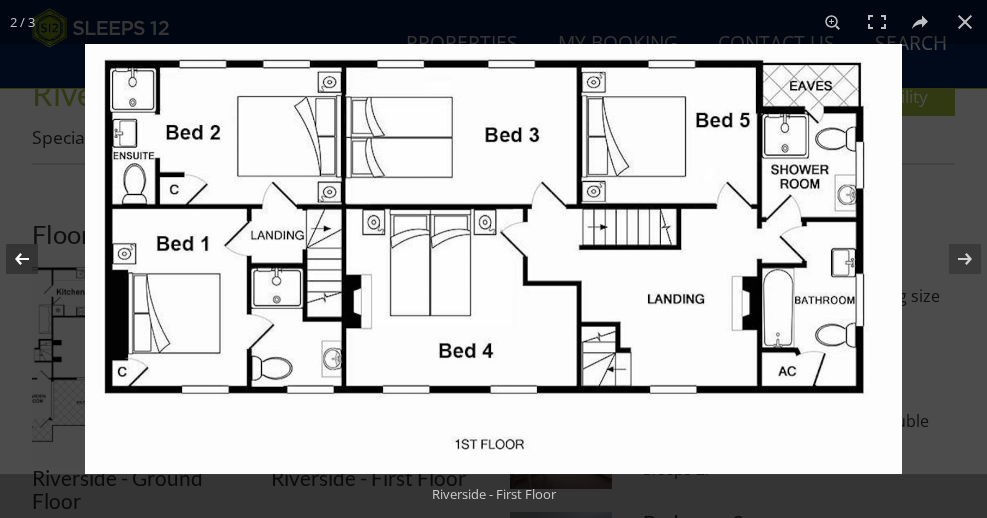 click at bounding box center [35, 259] 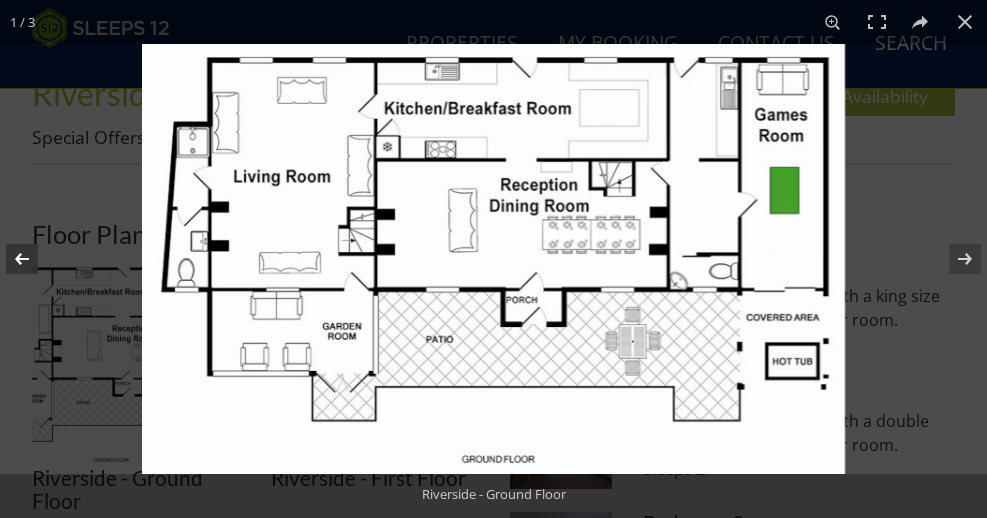 click at bounding box center [35, 259] 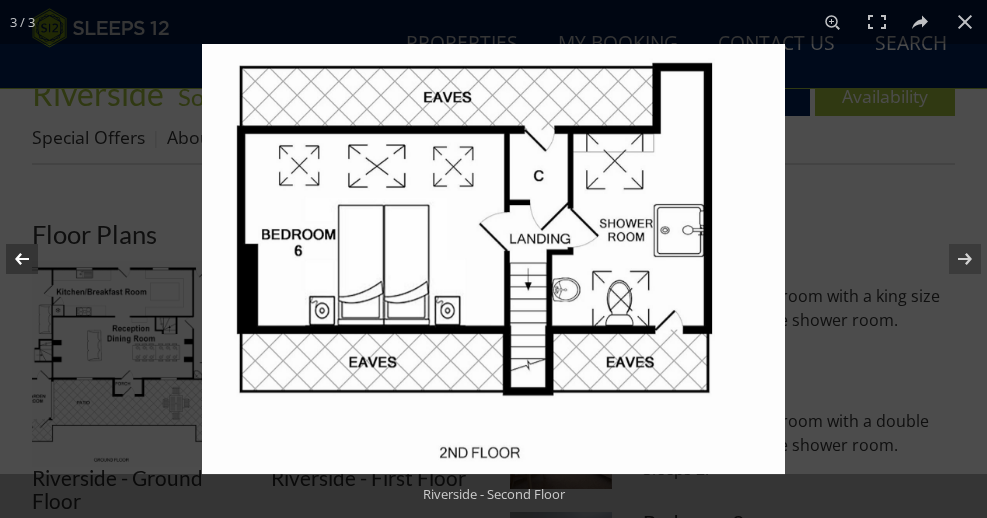 click at bounding box center (35, 259) 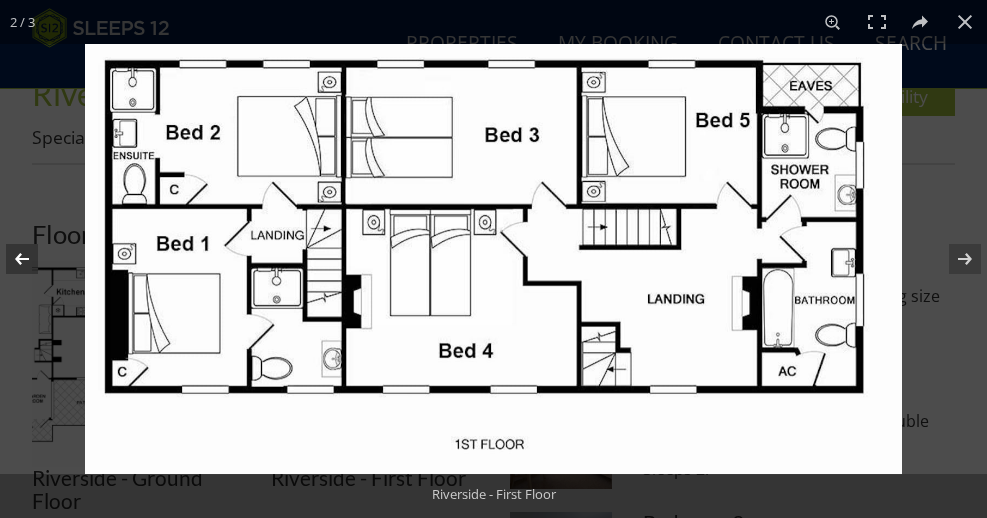 click at bounding box center [35, 259] 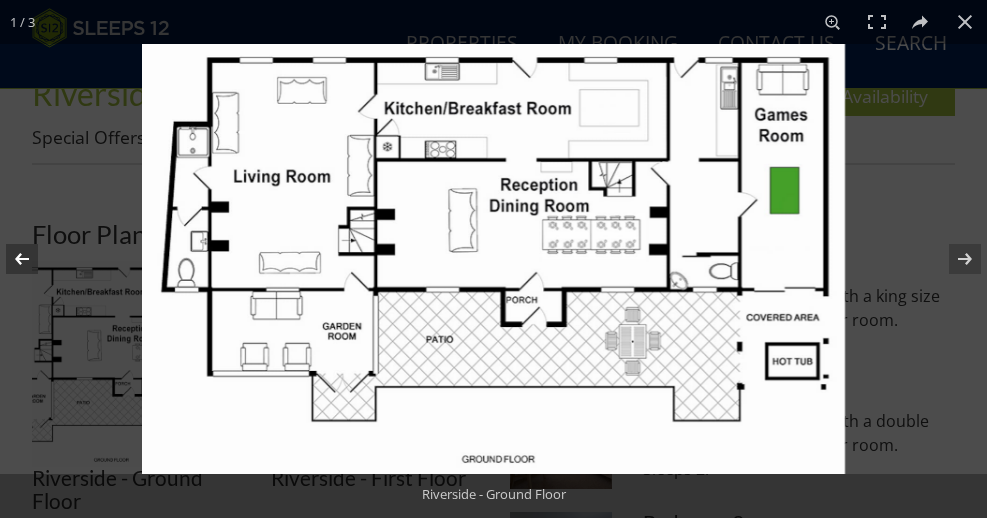 click at bounding box center (35, 259) 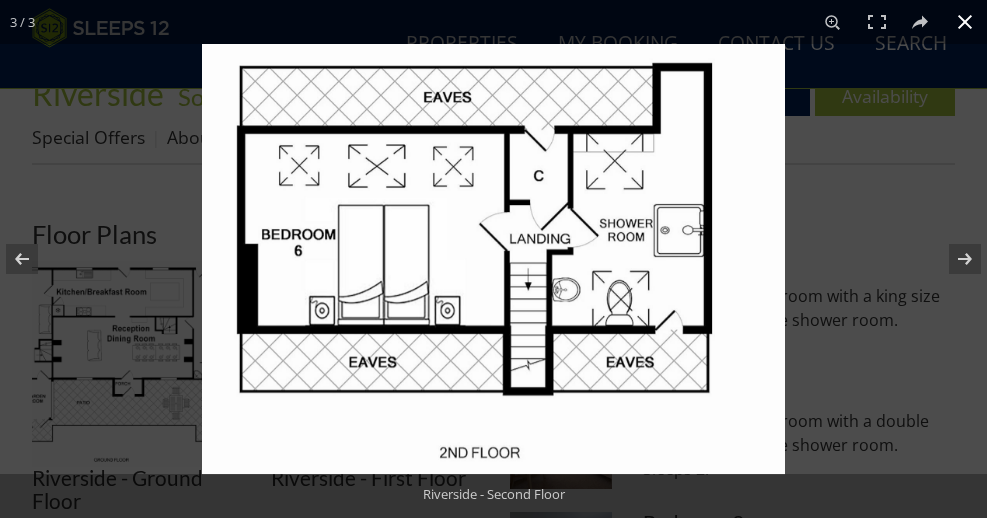 click at bounding box center [695, 303] 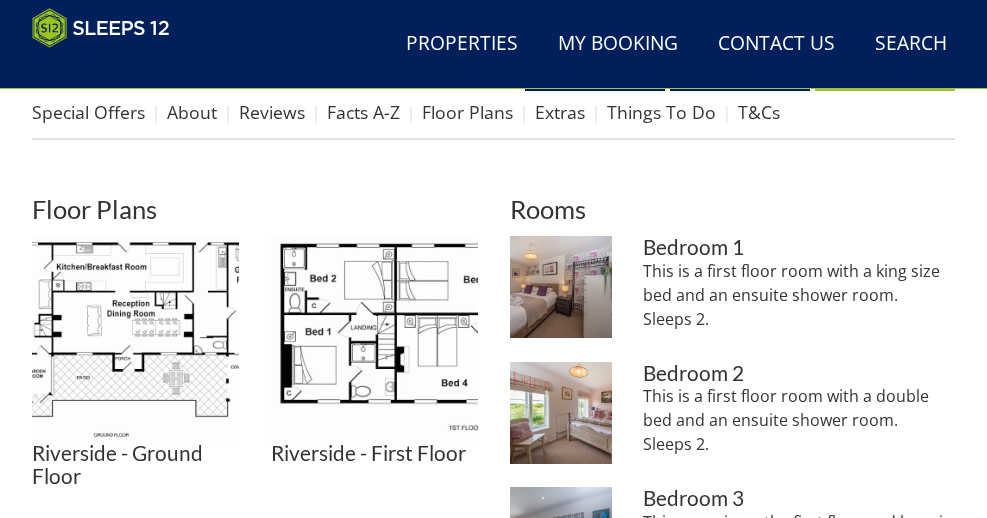 scroll, scrollTop: 668, scrollLeft: 0, axis: vertical 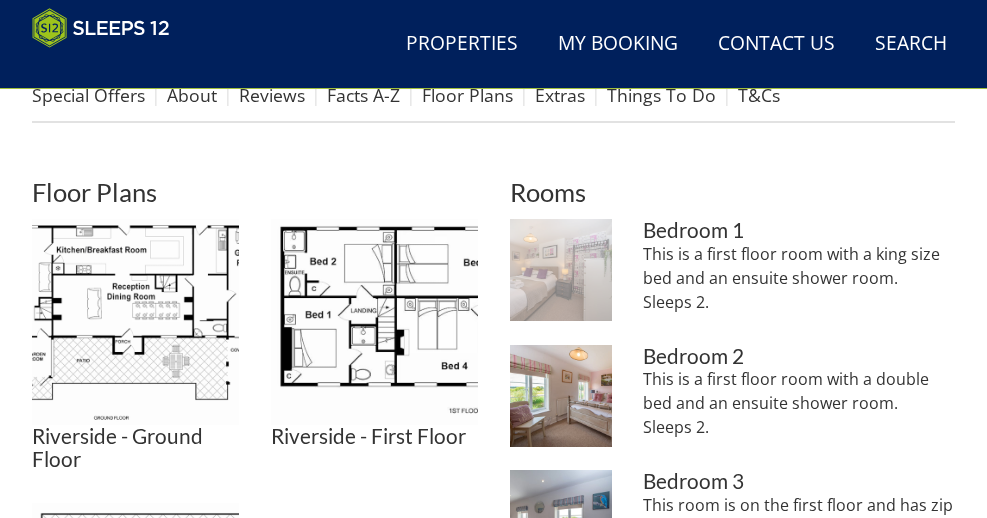 click at bounding box center [561, 270] 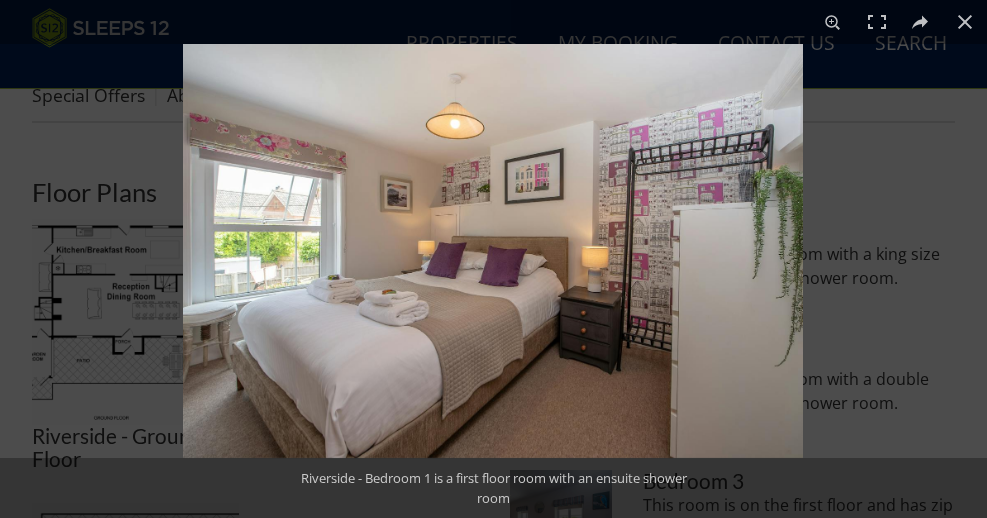 click at bounding box center [493, 251] 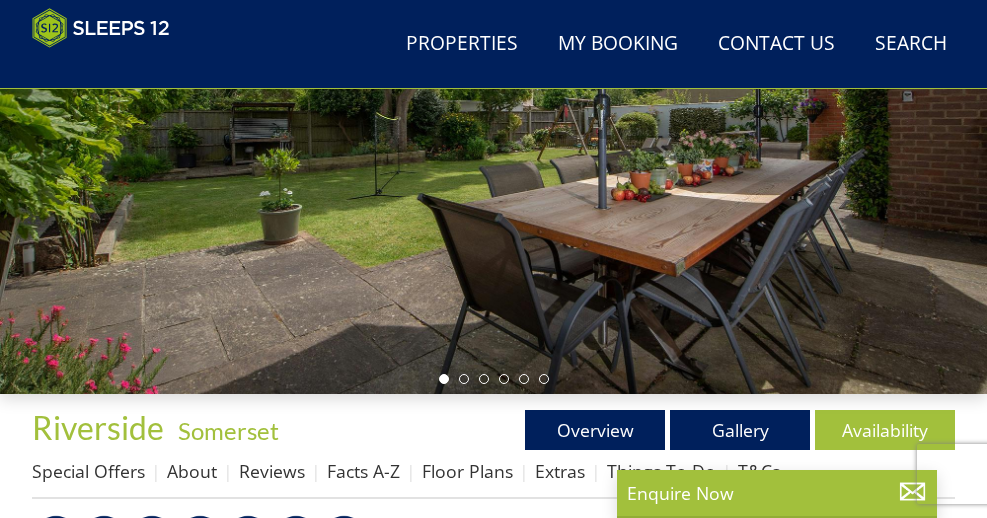 scroll, scrollTop: 283, scrollLeft: 0, axis: vertical 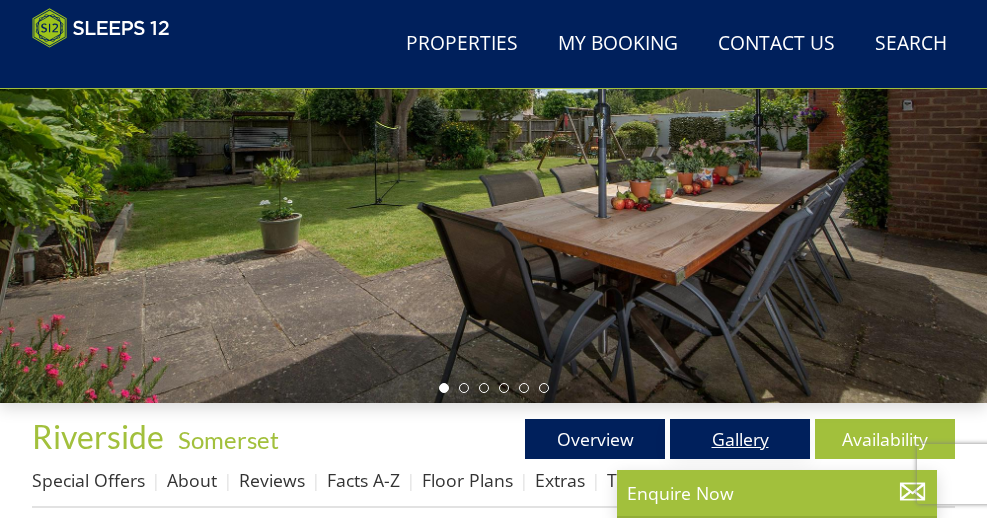 click on "Gallery" at bounding box center [740, 439] 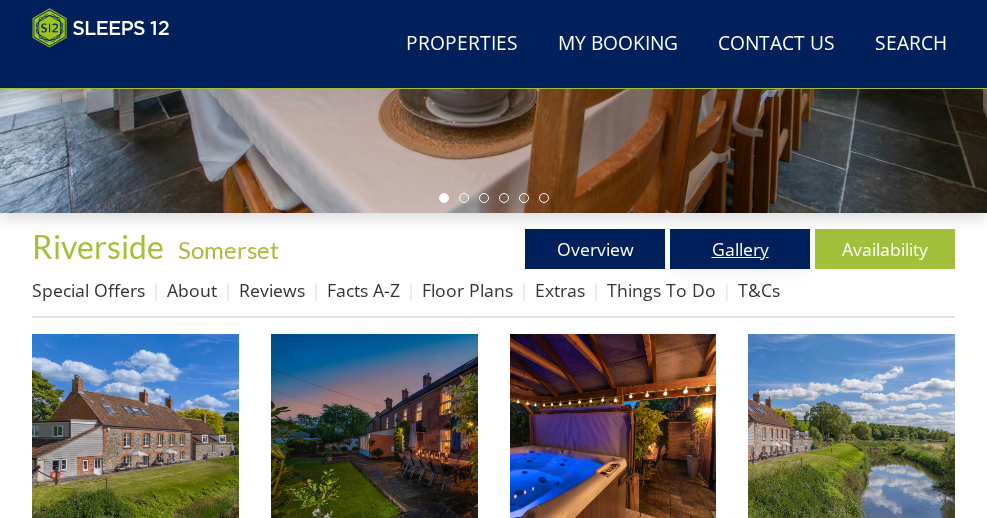 scroll, scrollTop: 472, scrollLeft: 1, axis: both 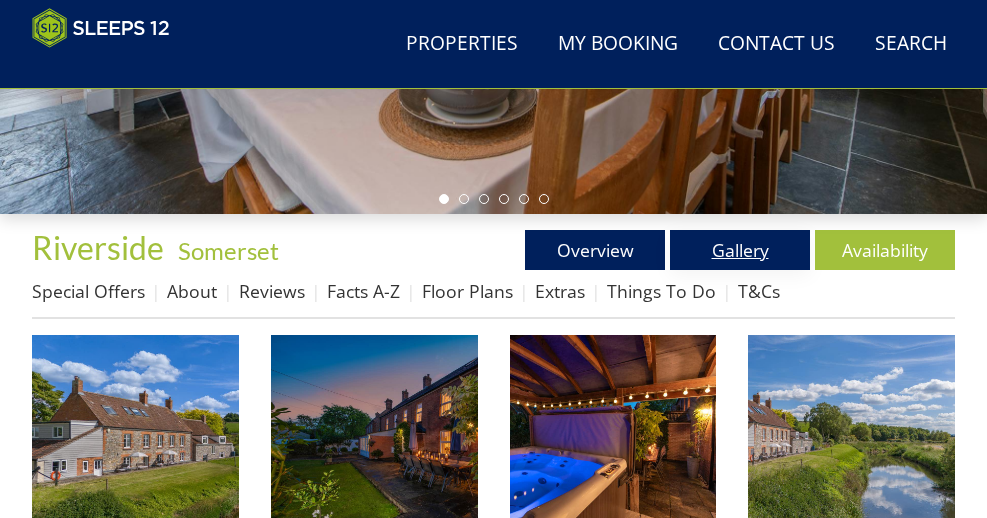 click on "Gallery" at bounding box center (740, 250) 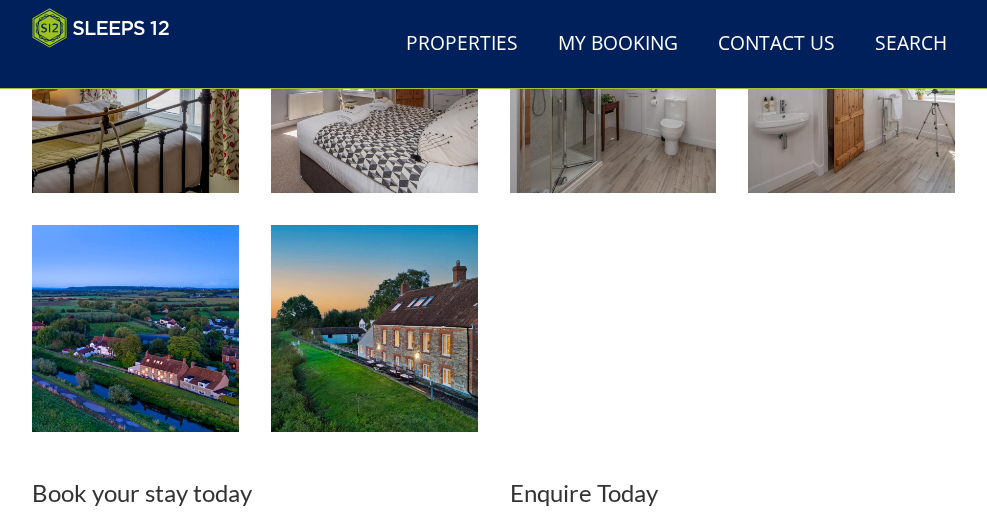 scroll, scrollTop: 2732, scrollLeft: 0, axis: vertical 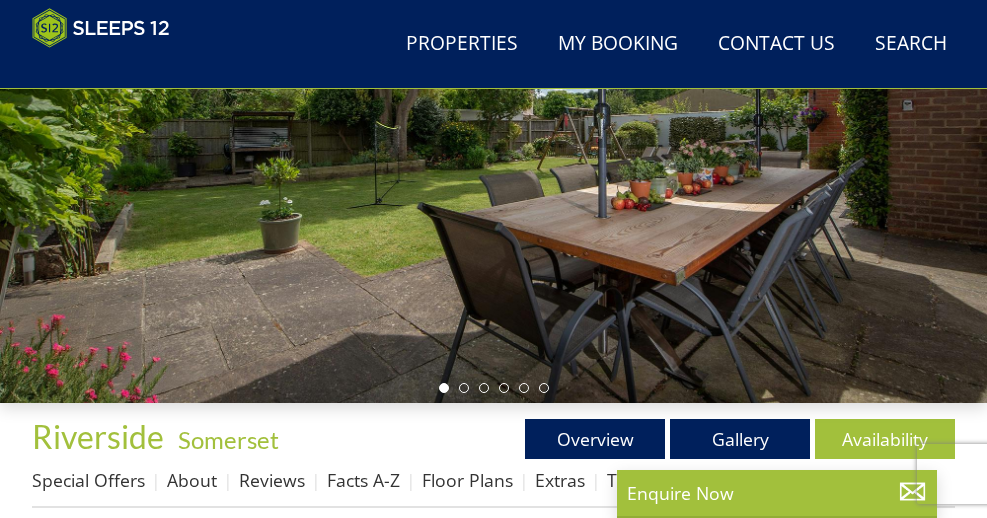 click on "Overview" at bounding box center [595, 439] 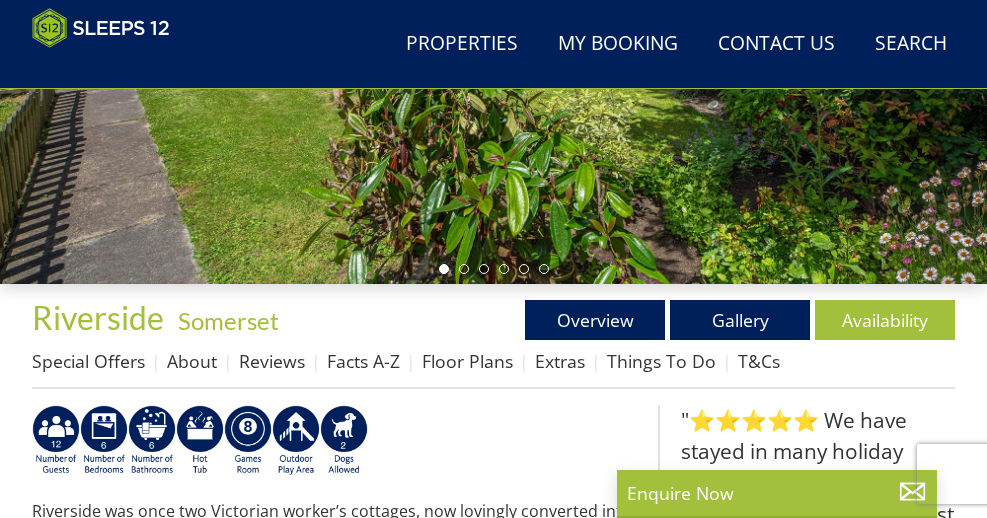 scroll, scrollTop: 411, scrollLeft: 0, axis: vertical 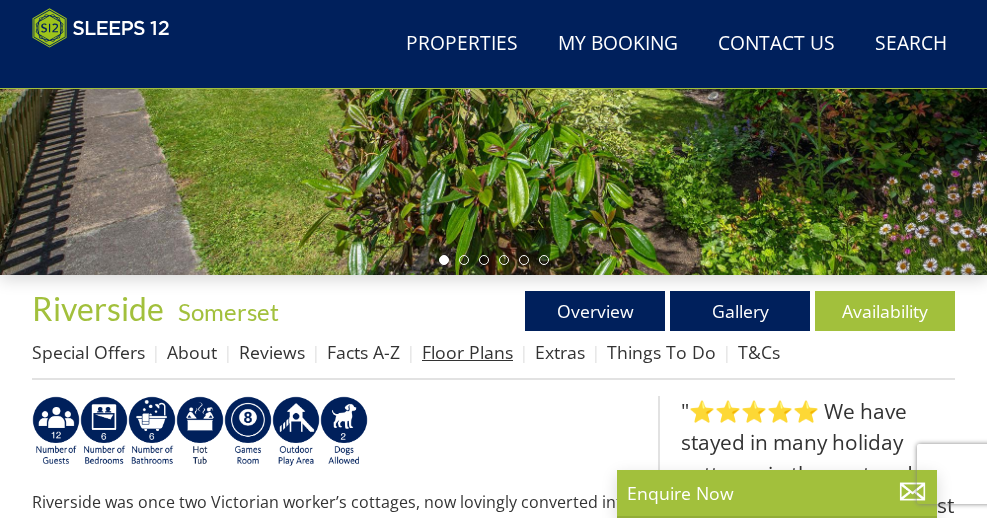 click on "Floor Plans" at bounding box center [467, 352] 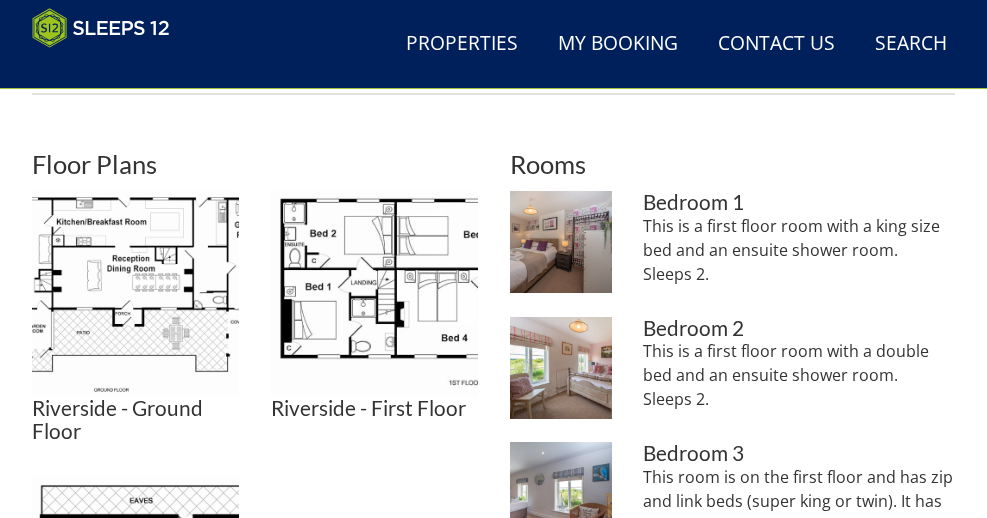 scroll, scrollTop: 696, scrollLeft: 0, axis: vertical 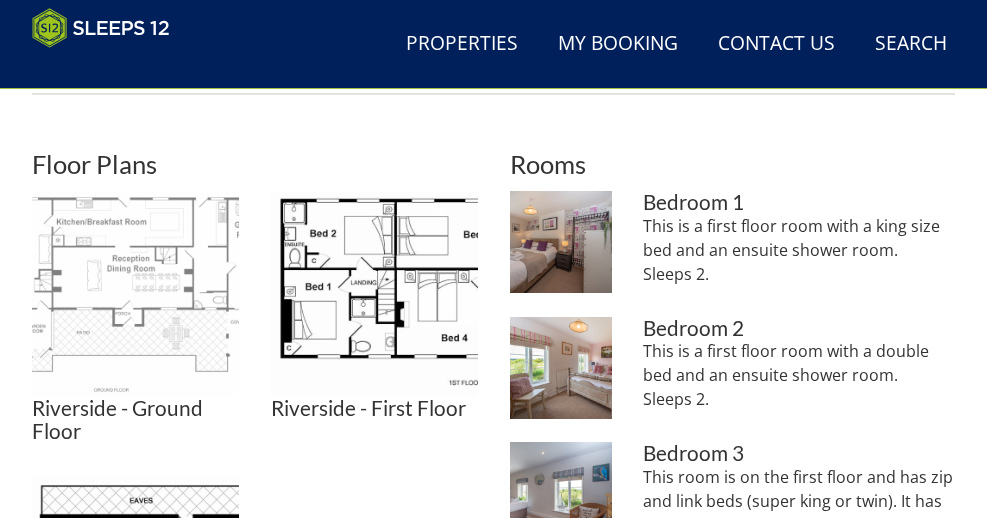click at bounding box center (135, 294) 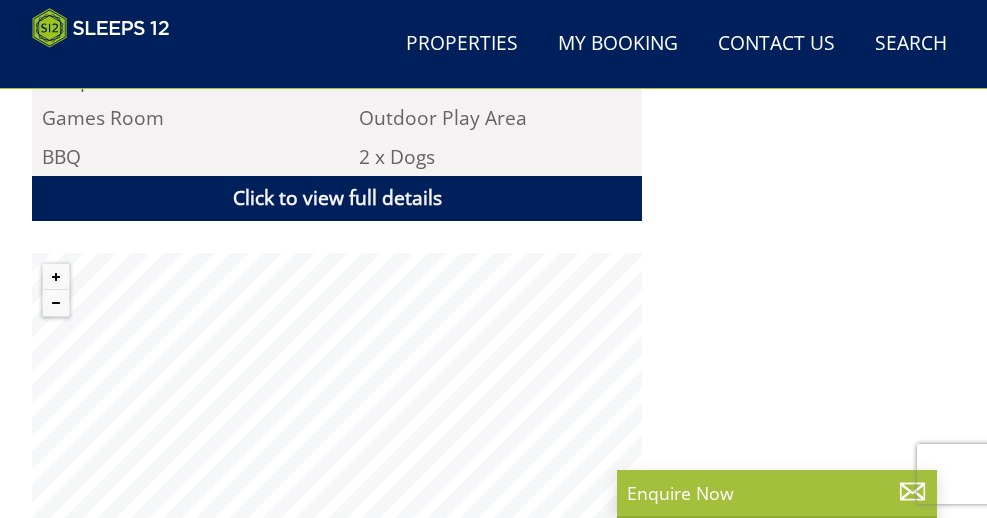 scroll, scrollTop: 1485, scrollLeft: 0, axis: vertical 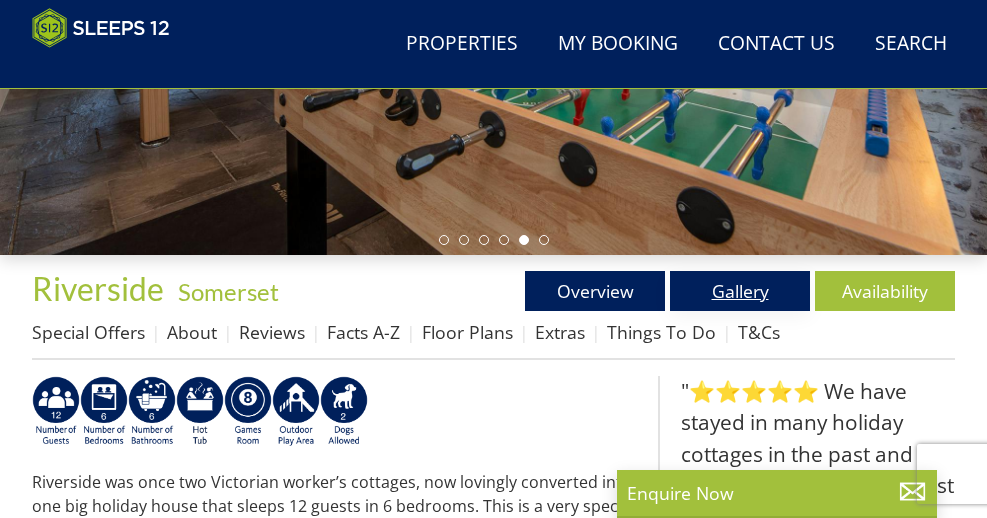 click on "Gallery" at bounding box center [740, 291] 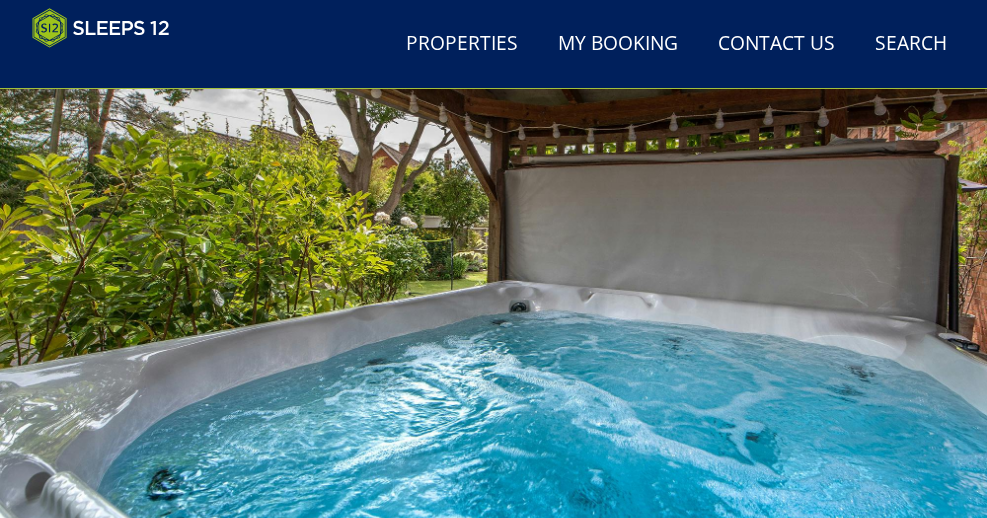 scroll, scrollTop: 140, scrollLeft: 0, axis: vertical 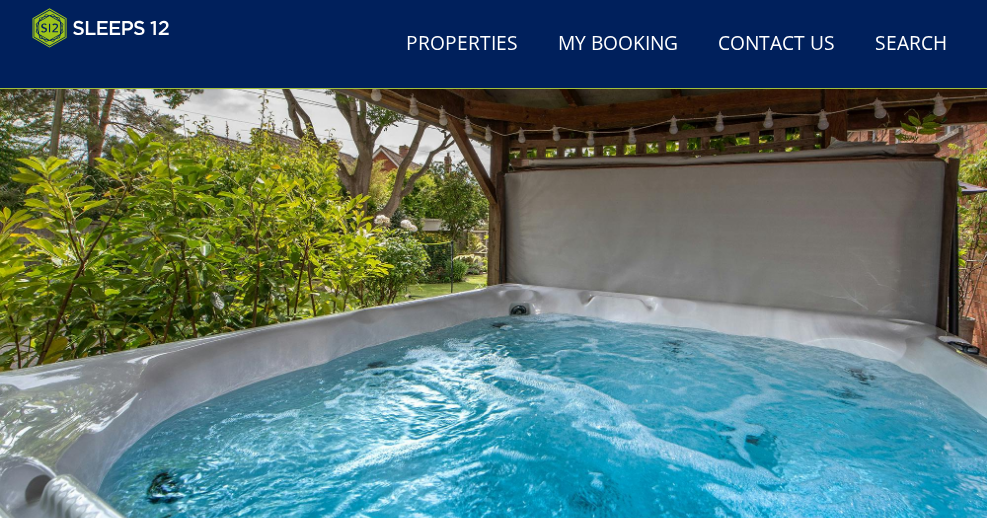 click at bounding box center [493, 269] 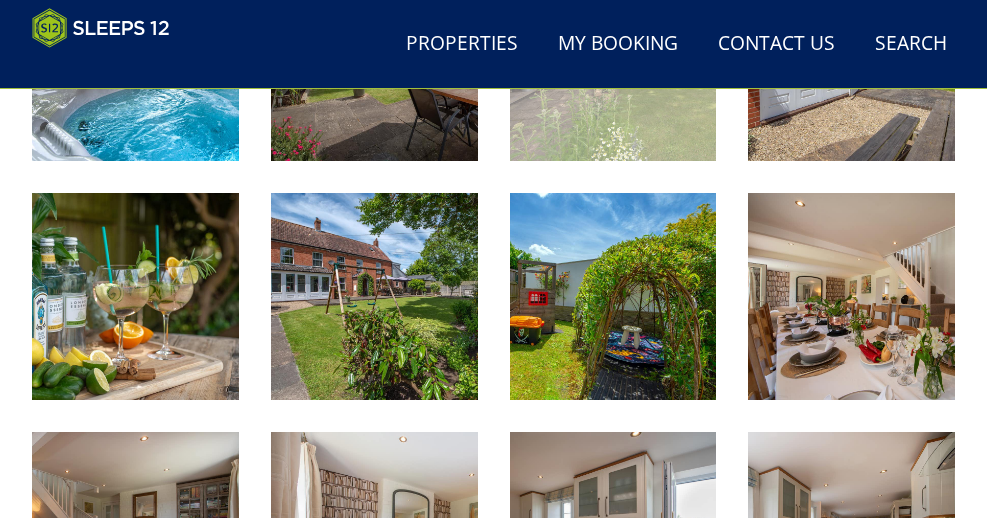 scroll, scrollTop: 1095, scrollLeft: 0, axis: vertical 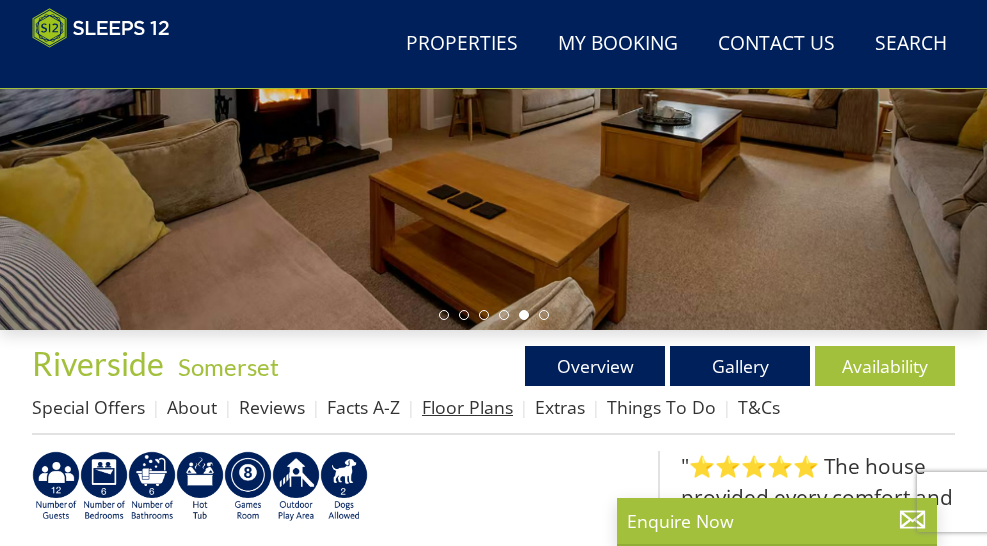 click on "Floor Plans" at bounding box center (467, 407) 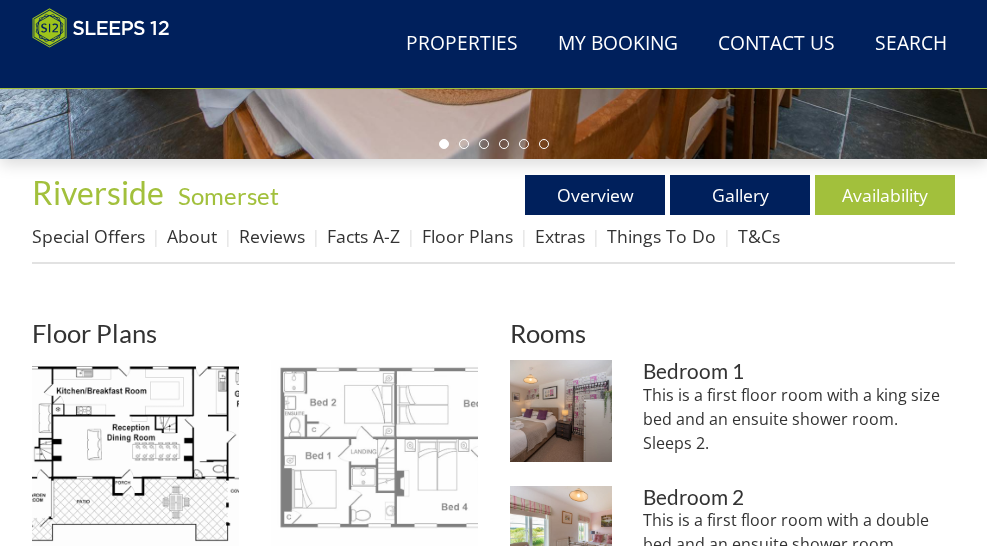 scroll, scrollTop: 531, scrollLeft: 0, axis: vertical 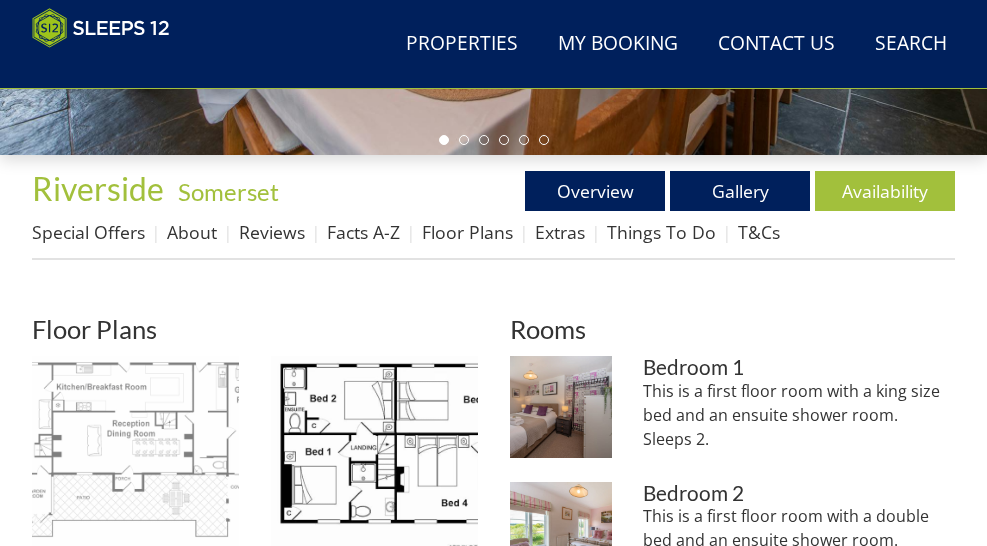 click at bounding box center [135, 459] 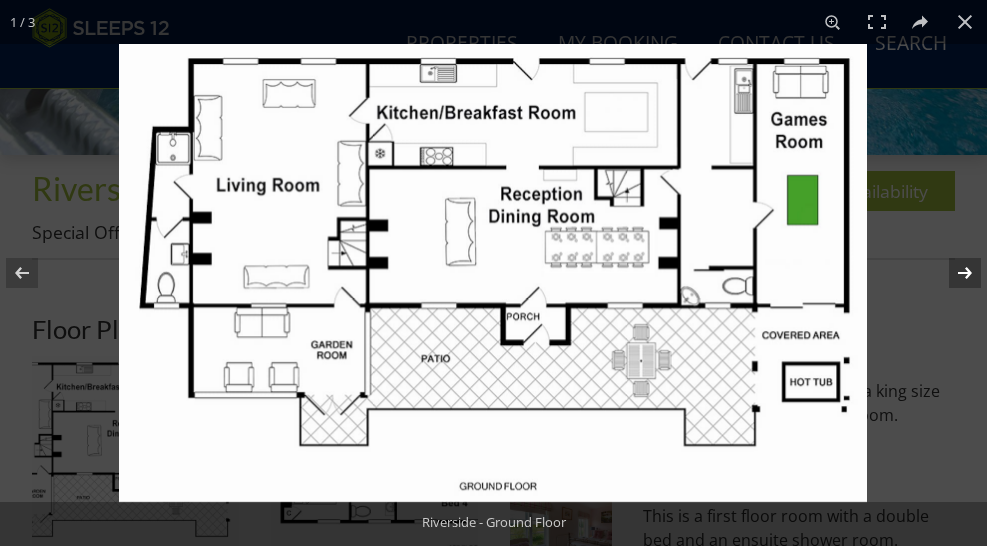 click at bounding box center (952, 273) 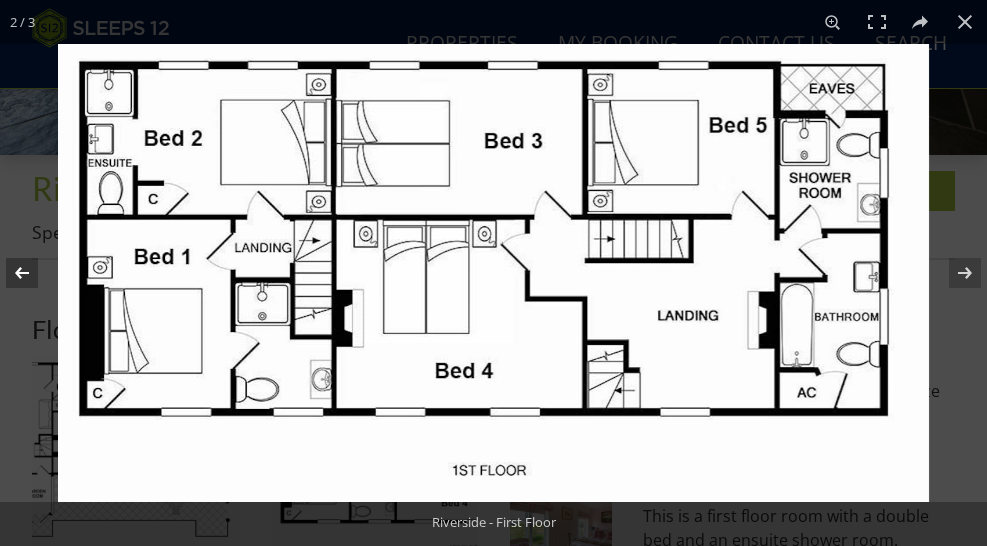 click at bounding box center (35, 273) 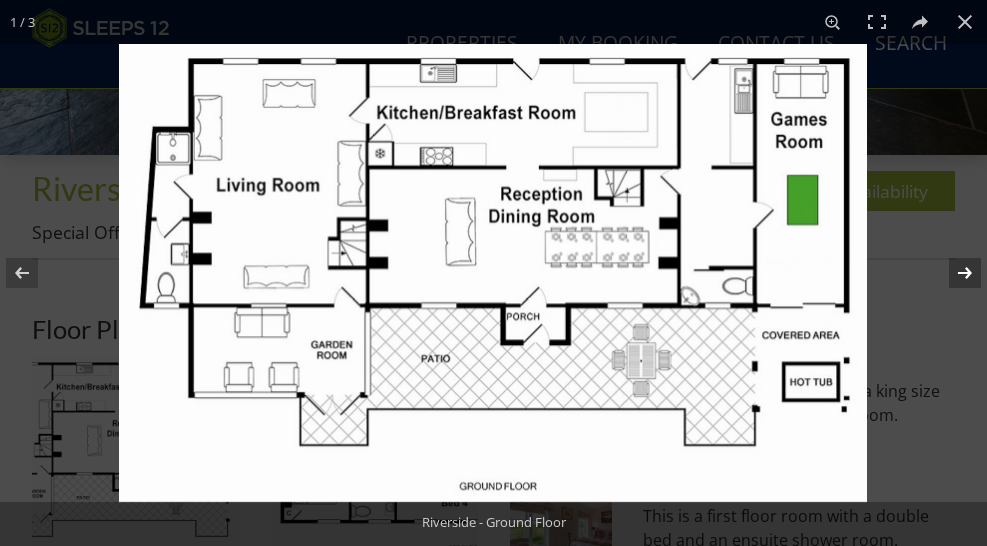 click at bounding box center (952, 273) 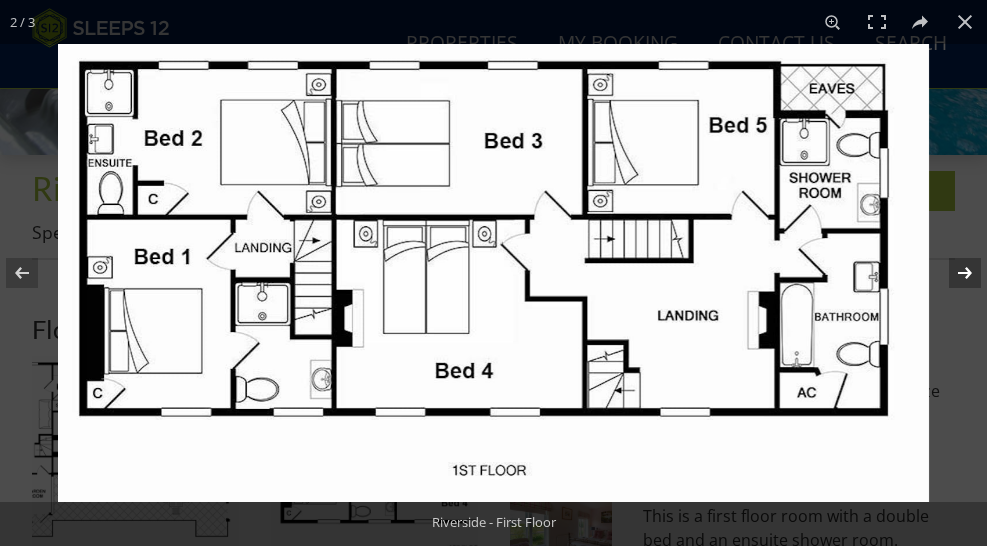 click at bounding box center (952, 273) 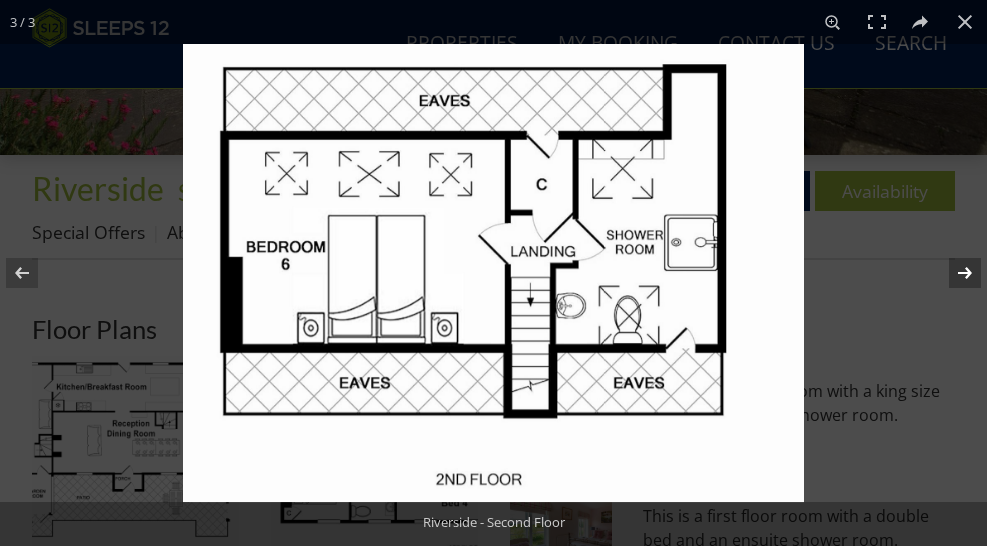 click at bounding box center (952, 273) 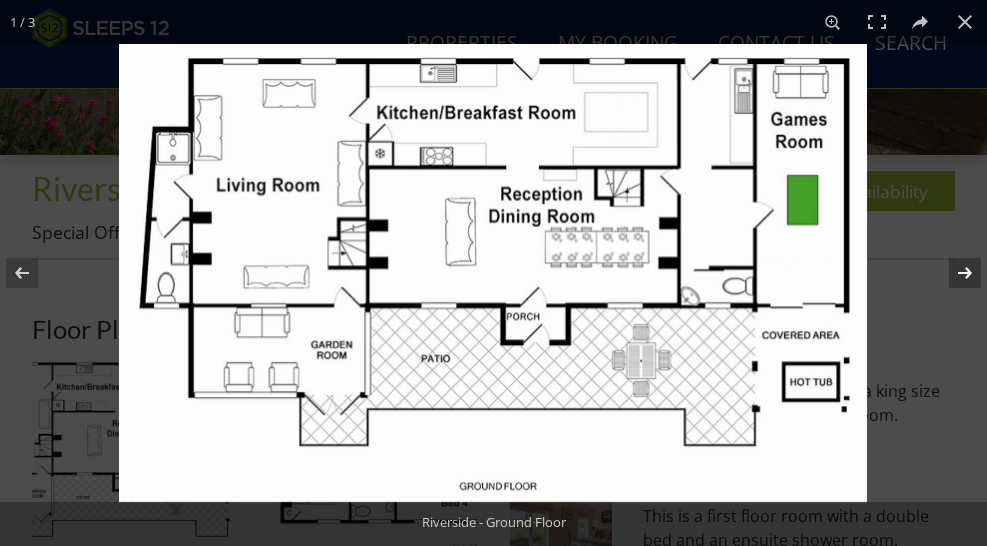click at bounding box center [952, 273] 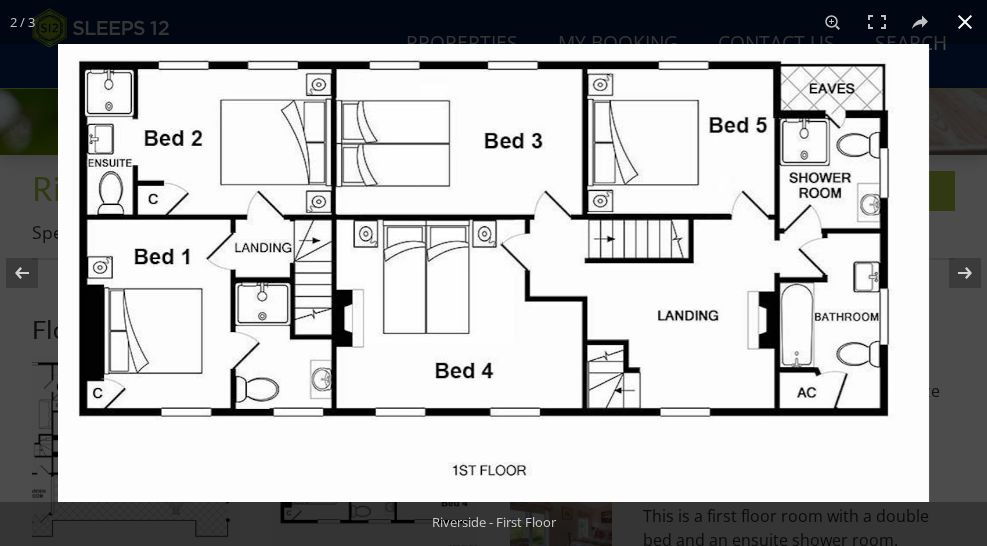 click at bounding box center (965, 22) 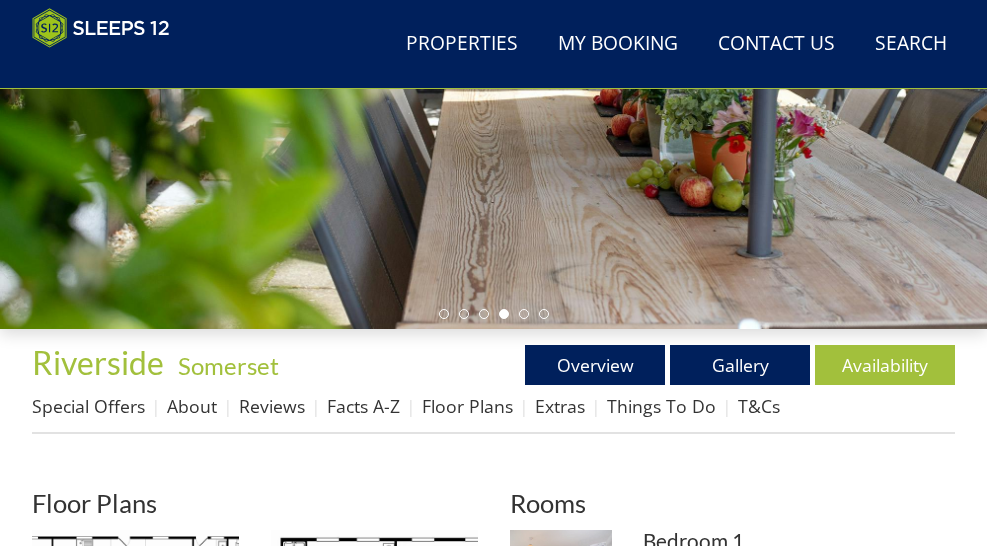 scroll, scrollTop: 359, scrollLeft: 0, axis: vertical 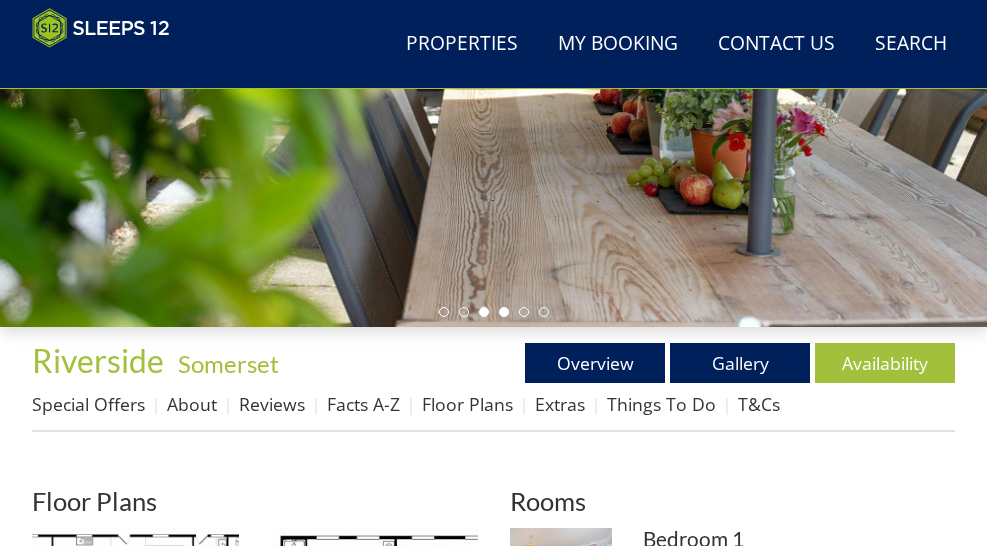click at bounding box center (484, 312) 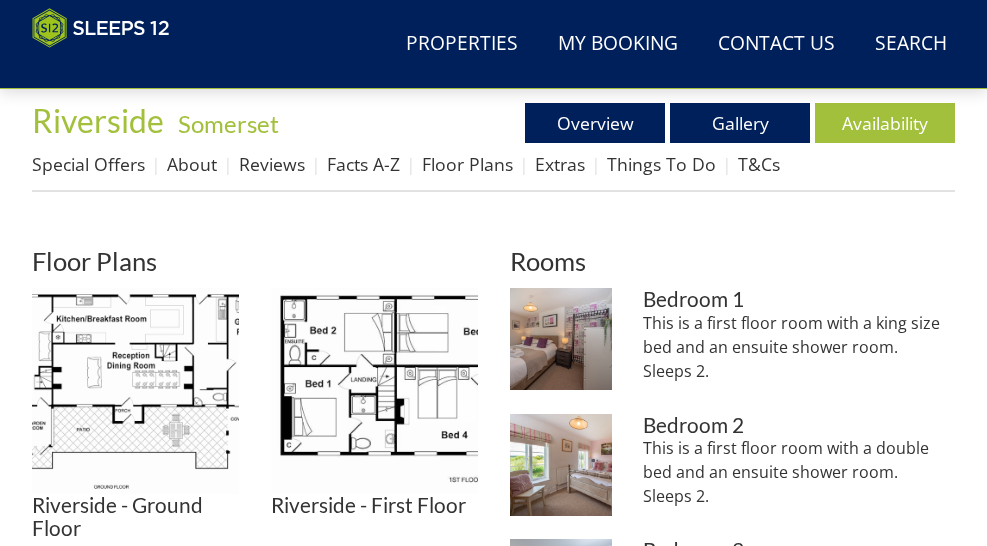 scroll, scrollTop: 598, scrollLeft: 0, axis: vertical 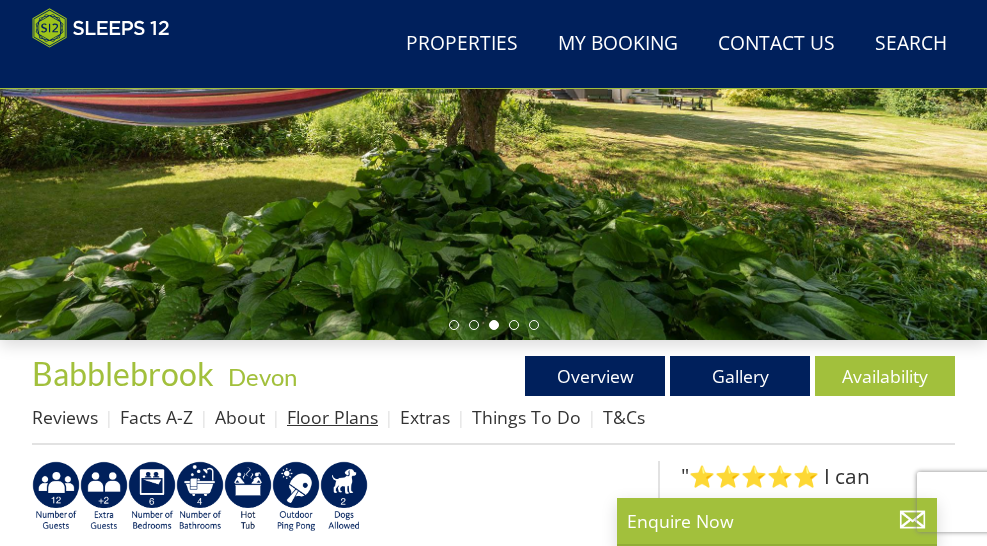 click on "Floor Plans" at bounding box center (332, 417) 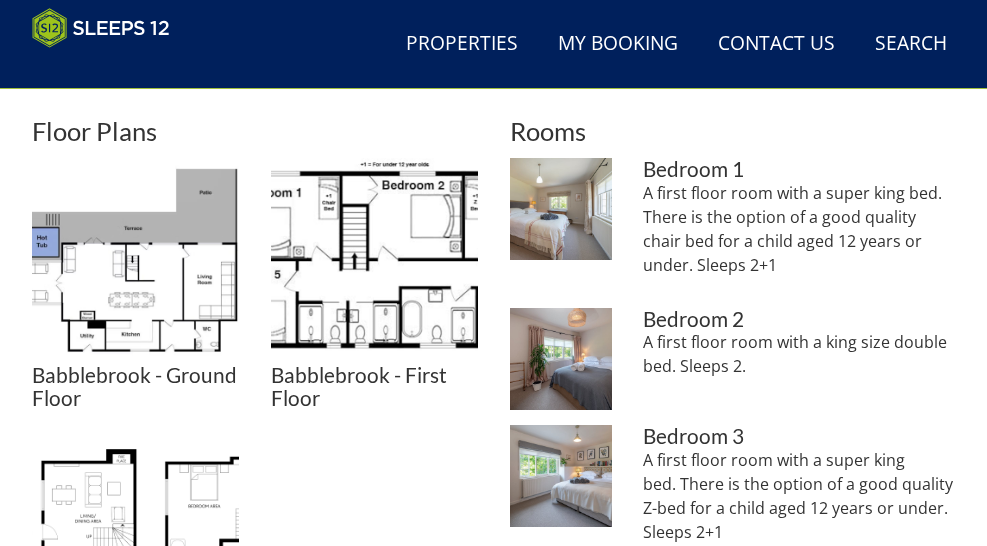 scroll, scrollTop: 731, scrollLeft: 0, axis: vertical 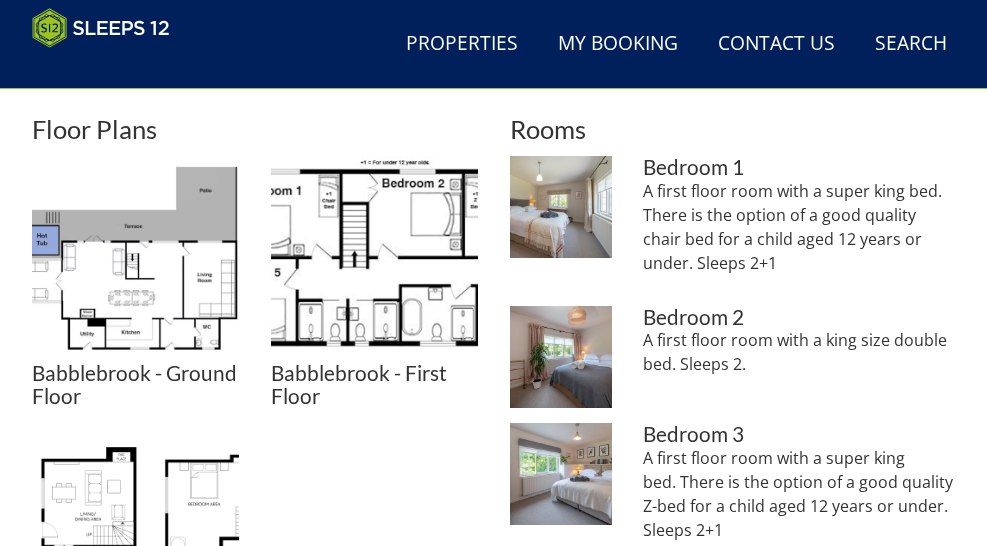click at bounding box center (374, 259) 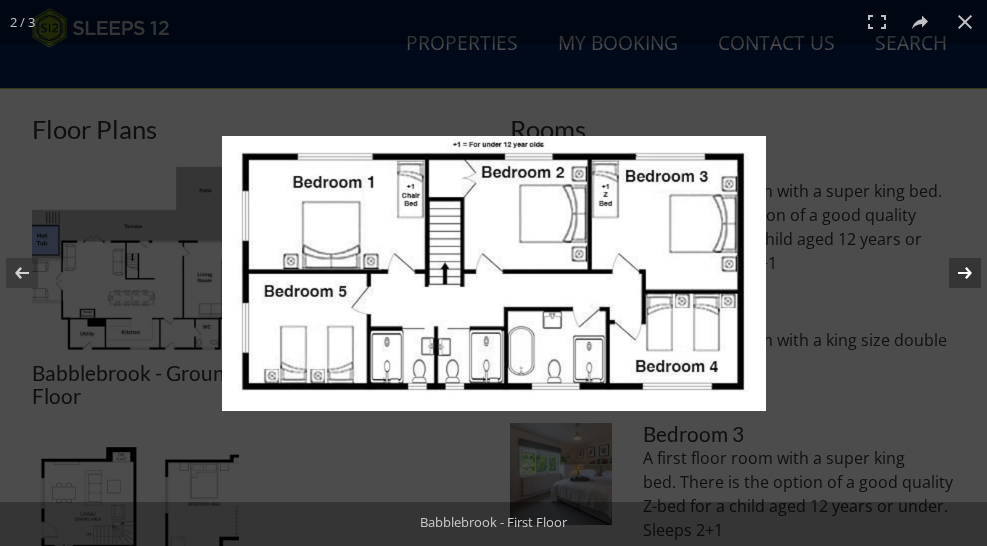 click at bounding box center [952, 273] 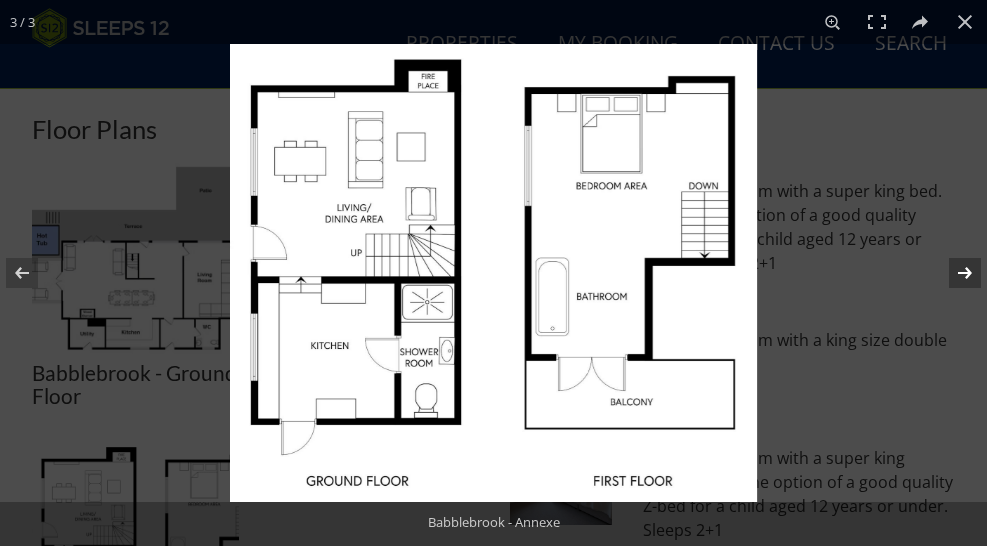 scroll, scrollTop: 731, scrollLeft: 0, axis: vertical 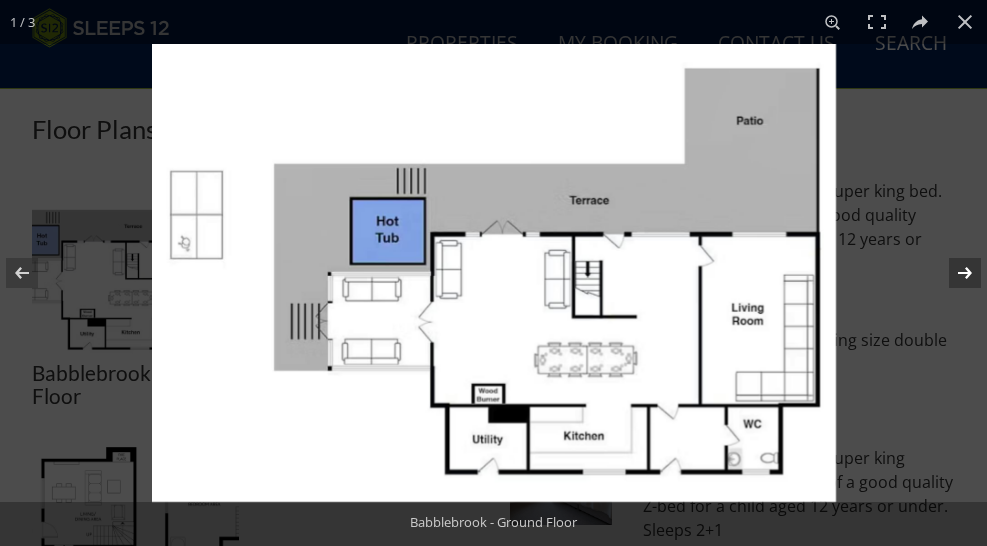 click at bounding box center [952, 273] 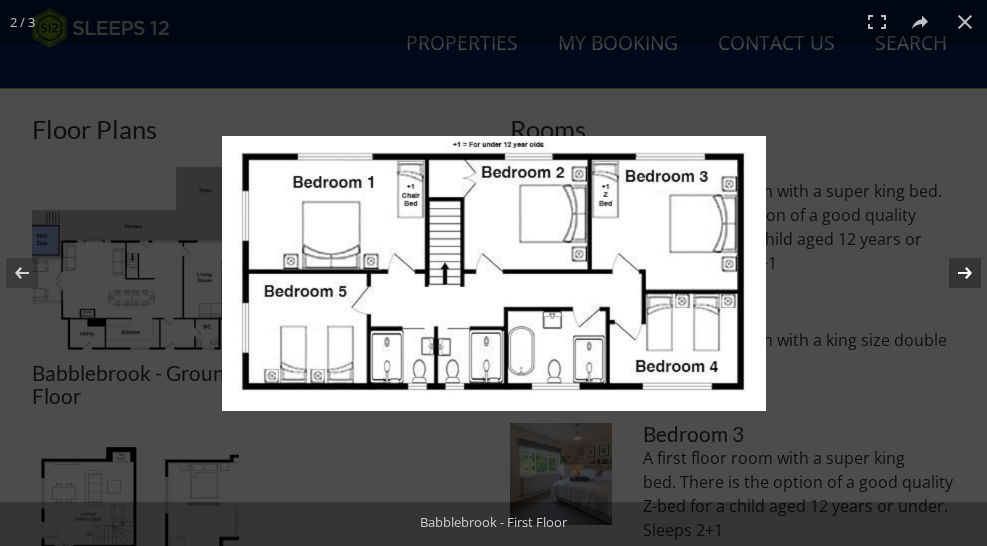 scroll, scrollTop: 731, scrollLeft: 0, axis: vertical 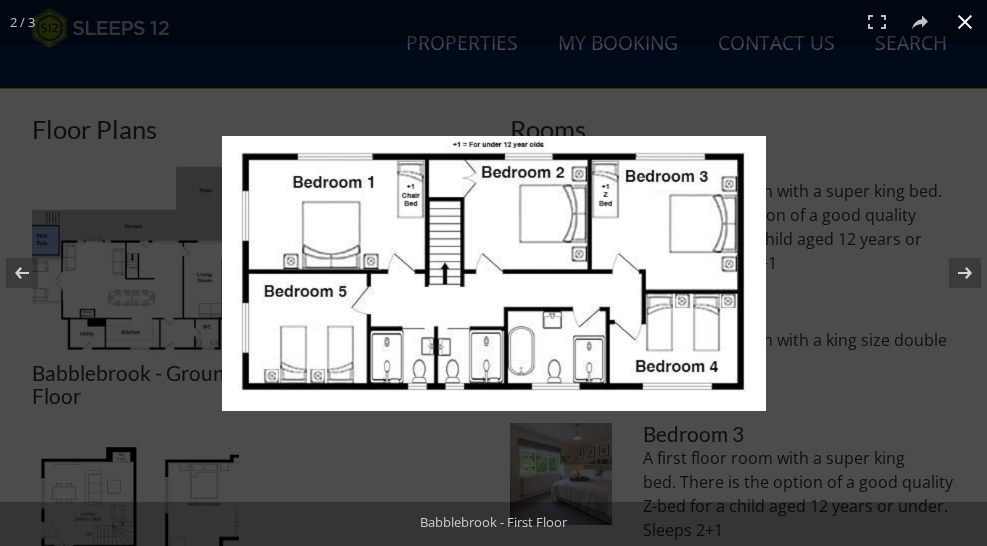click at bounding box center (965, 22) 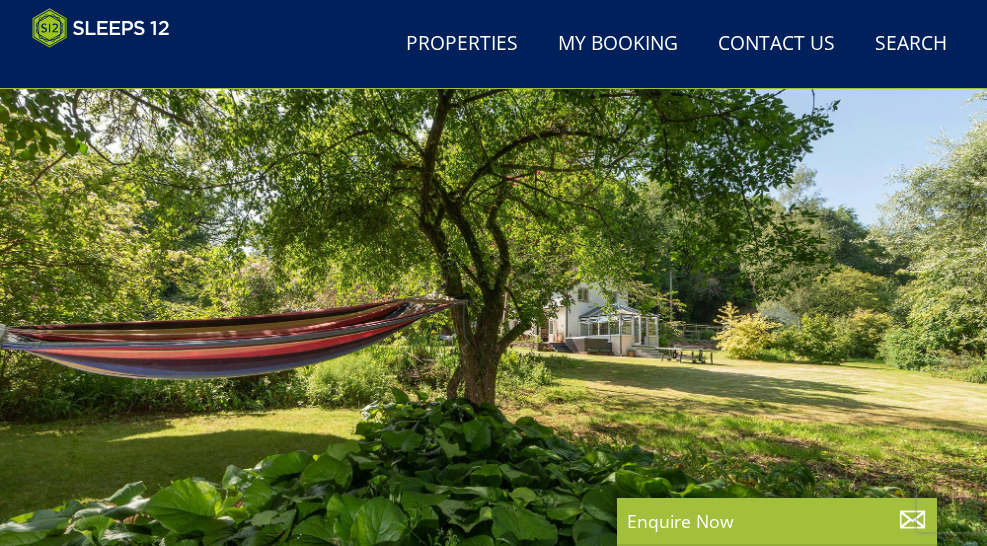scroll, scrollTop: 61, scrollLeft: 0, axis: vertical 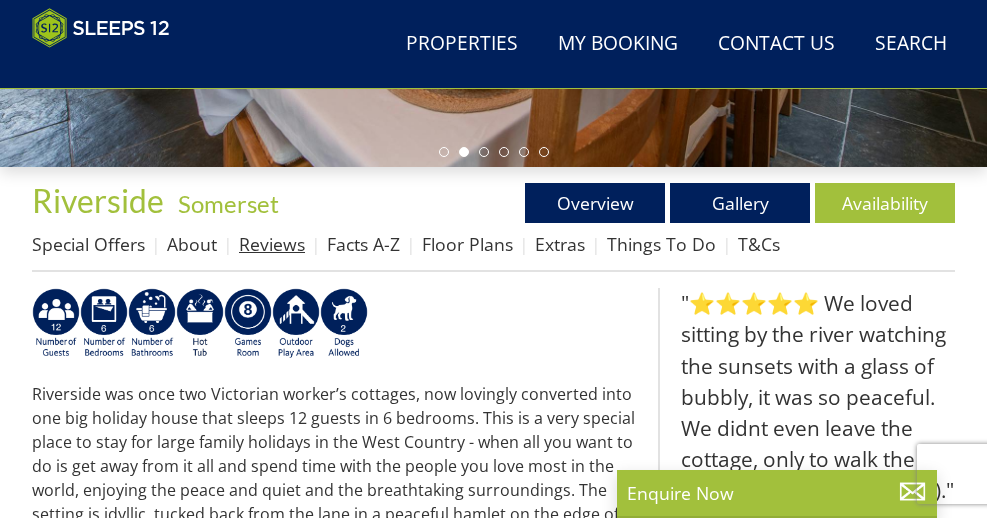 click on "Reviews" at bounding box center (272, 244) 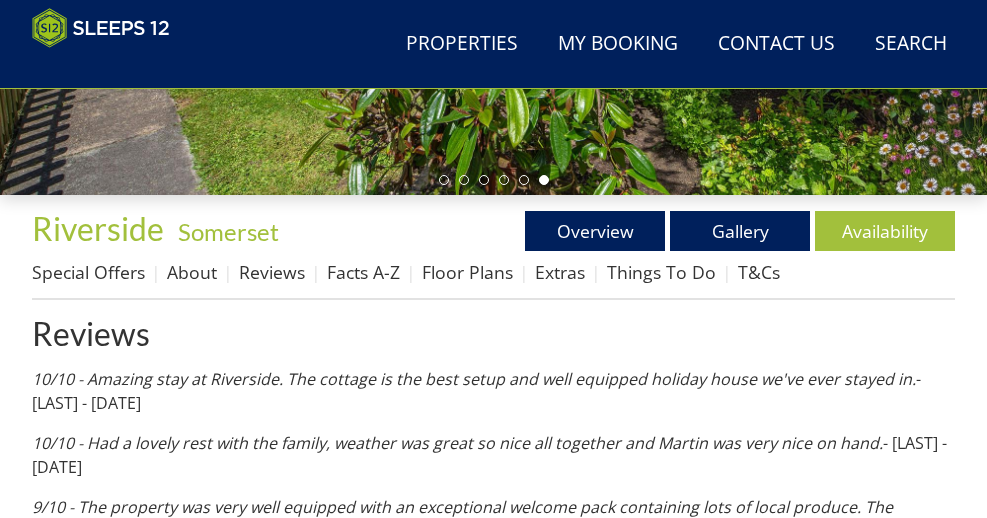 scroll, scrollTop: 544, scrollLeft: 0, axis: vertical 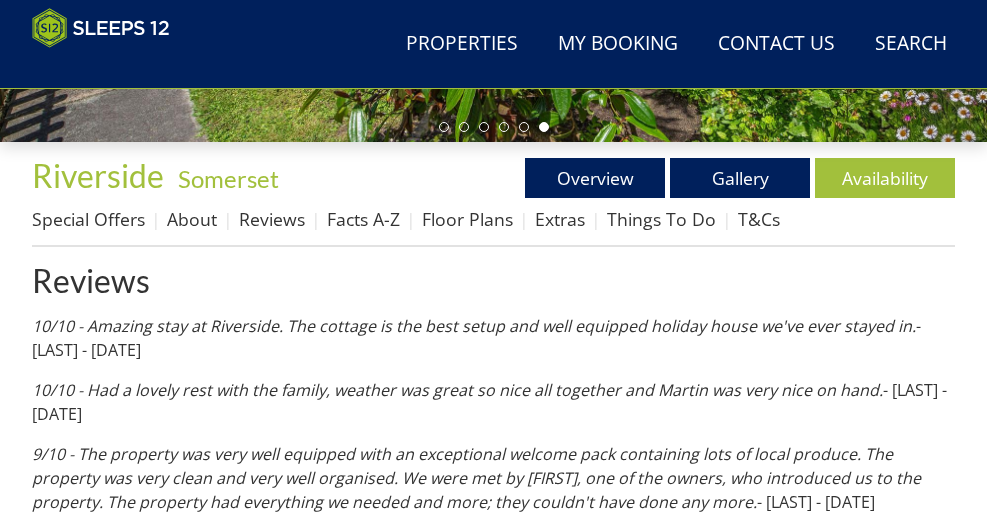 click on "Riverside
-  Somerset" at bounding box center [263, 175] 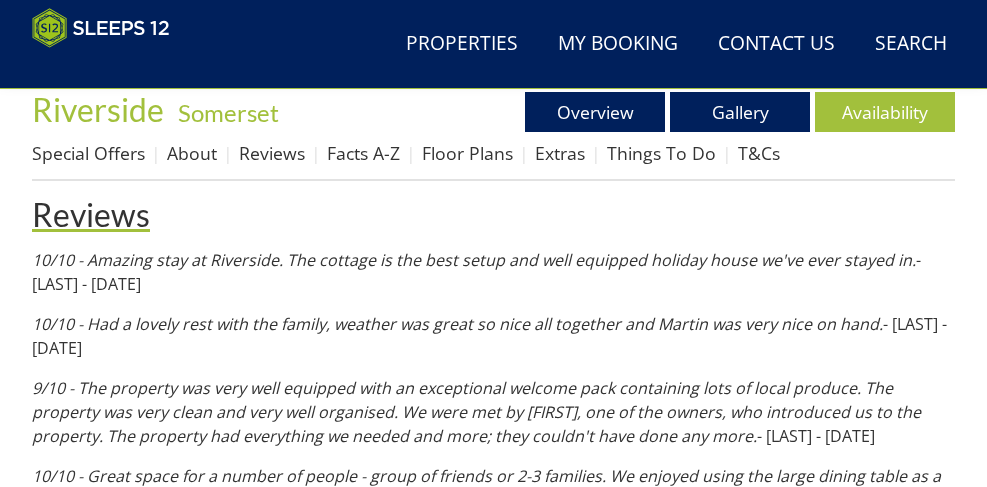 scroll, scrollTop: 613, scrollLeft: 0, axis: vertical 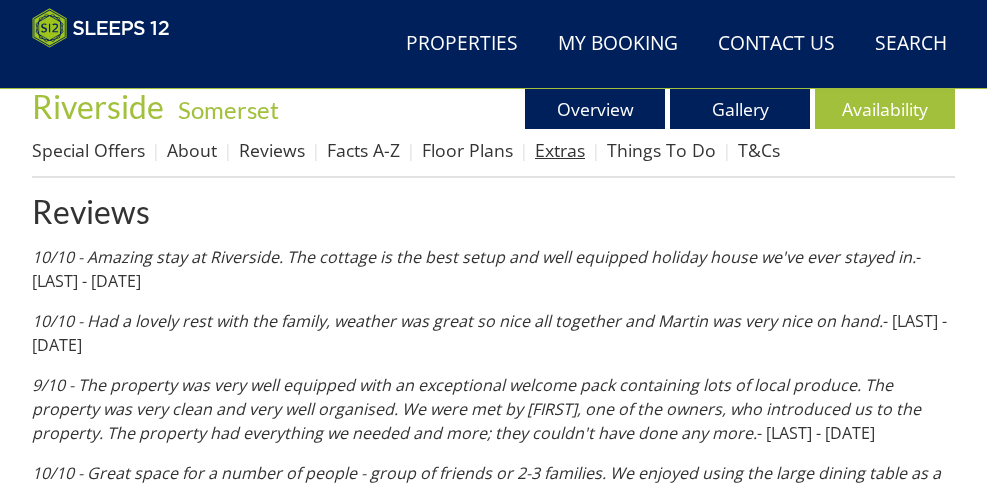 click on "Extras" at bounding box center (560, 150) 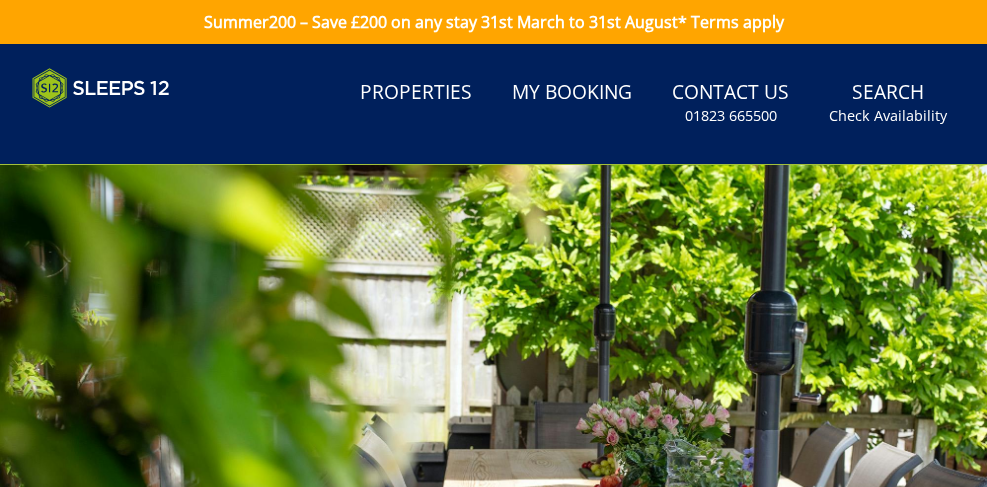 scroll, scrollTop: 0, scrollLeft: 0, axis: both 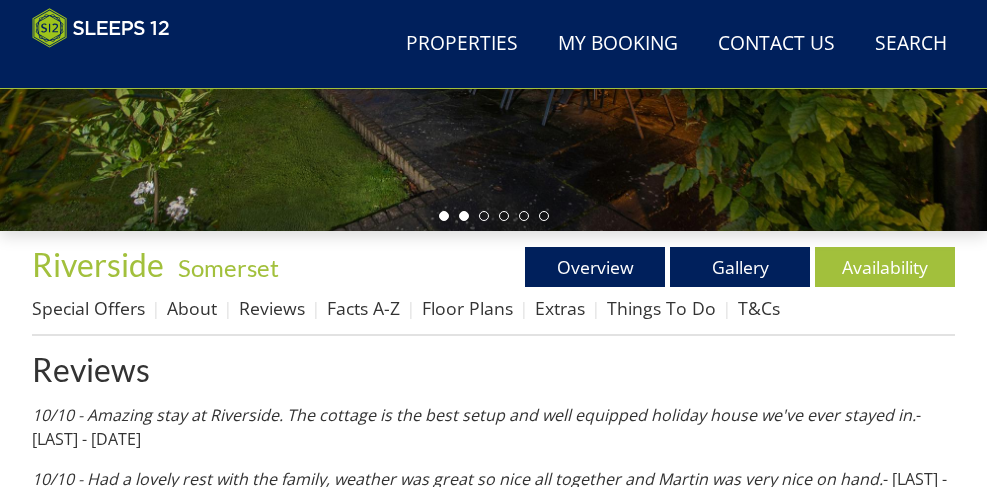 click at bounding box center (464, 216) 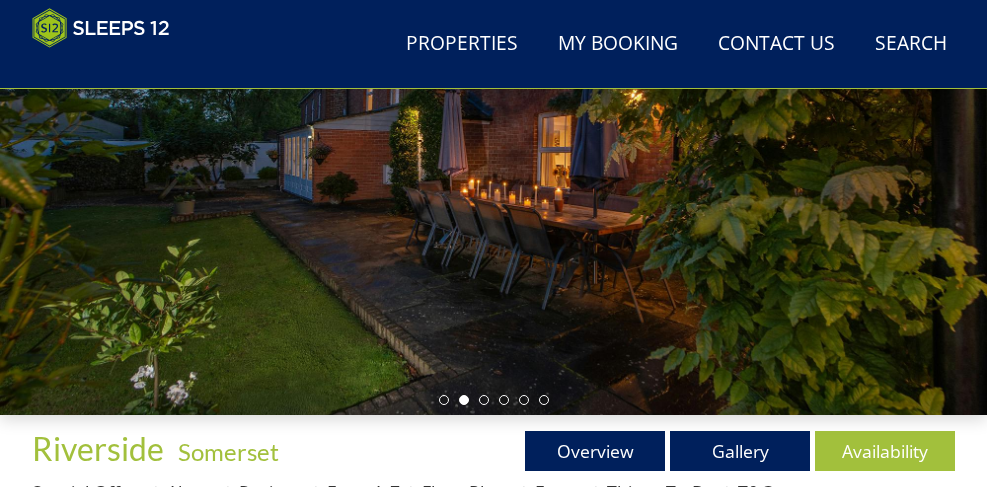 scroll, scrollTop: 270, scrollLeft: 0, axis: vertical 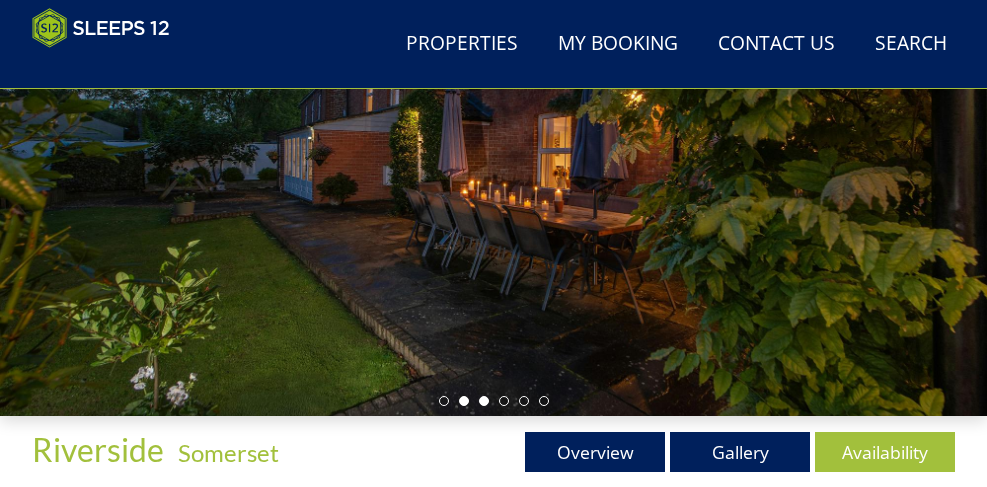 click at bounding box center [484, 401] 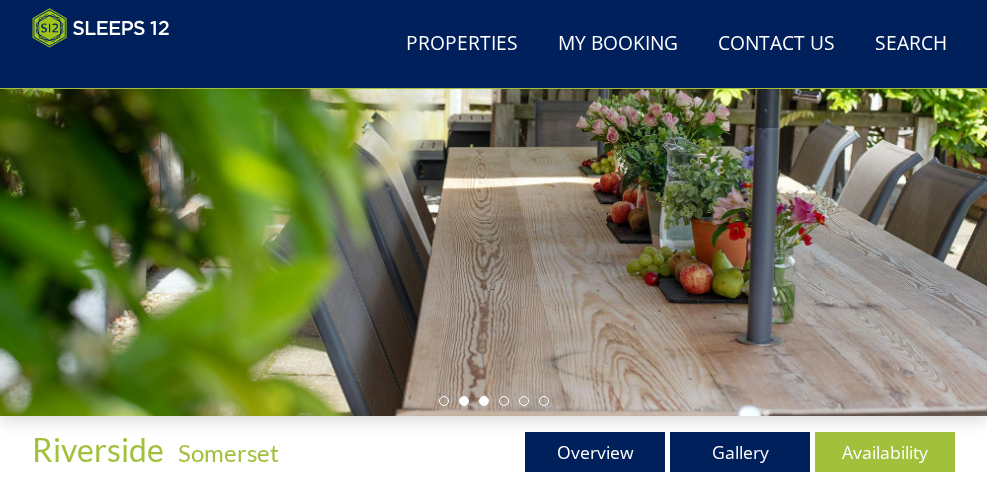 click at bounding box center [464, 401] 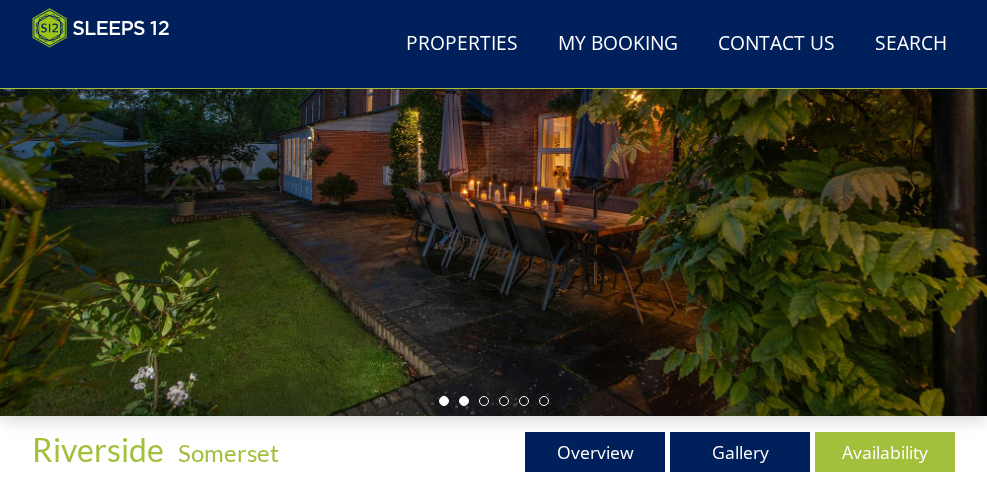 click at bounding box center (444, 401) 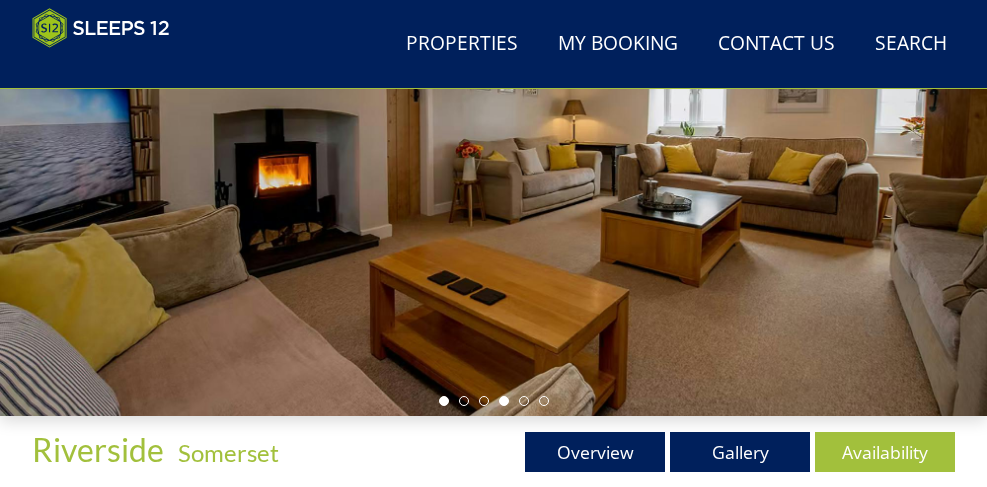 click at bounding box center [504, 401] 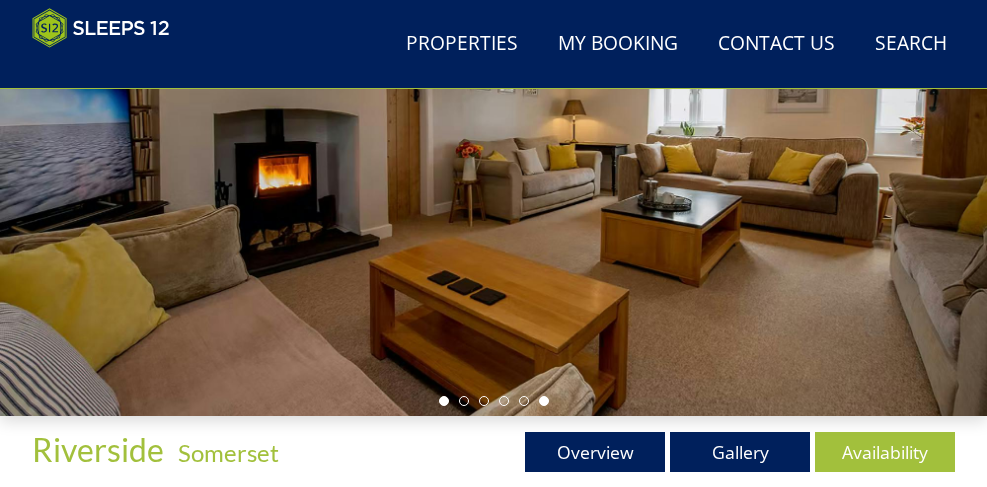 click at bounding box center (544, 401) 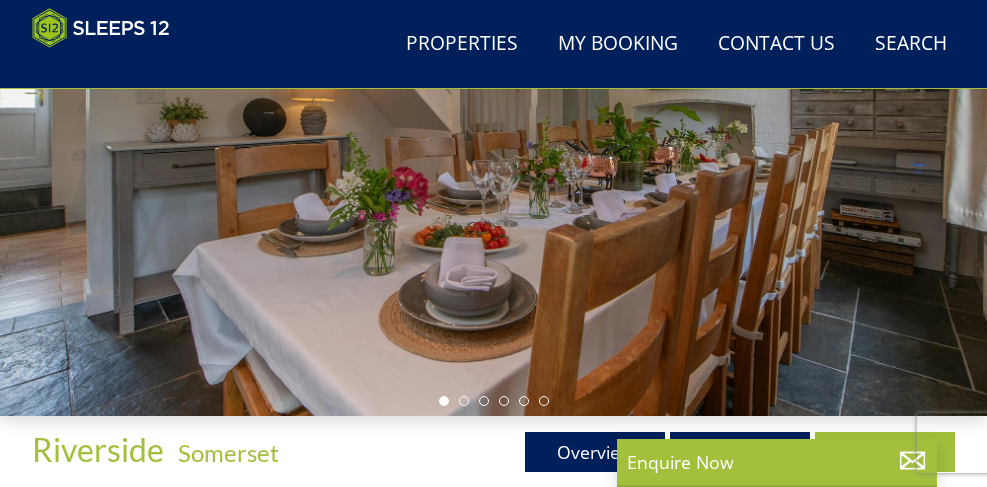 scroll, scrollTop: 519, scrollLeft: 0, axis: vertical 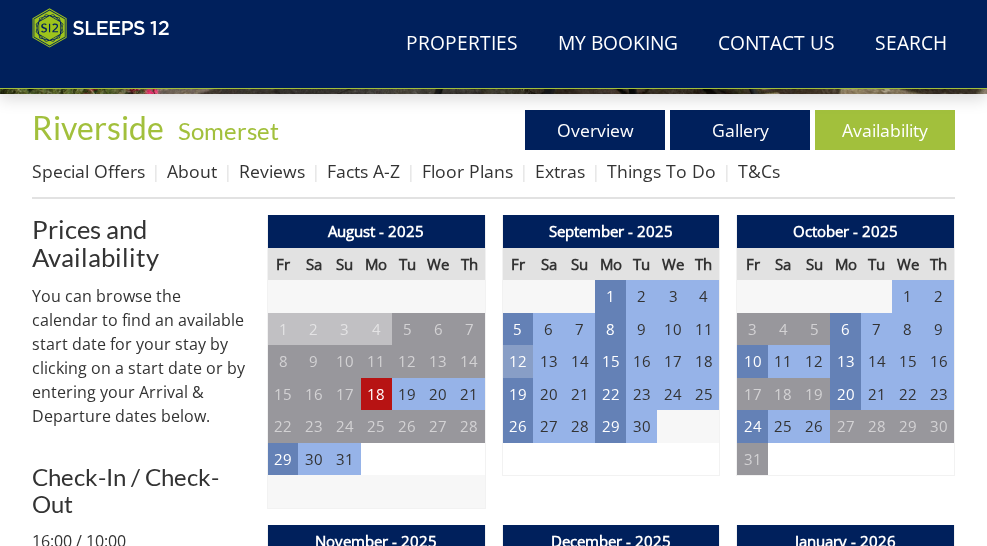 click on "12" at bounding box center [517, 361] 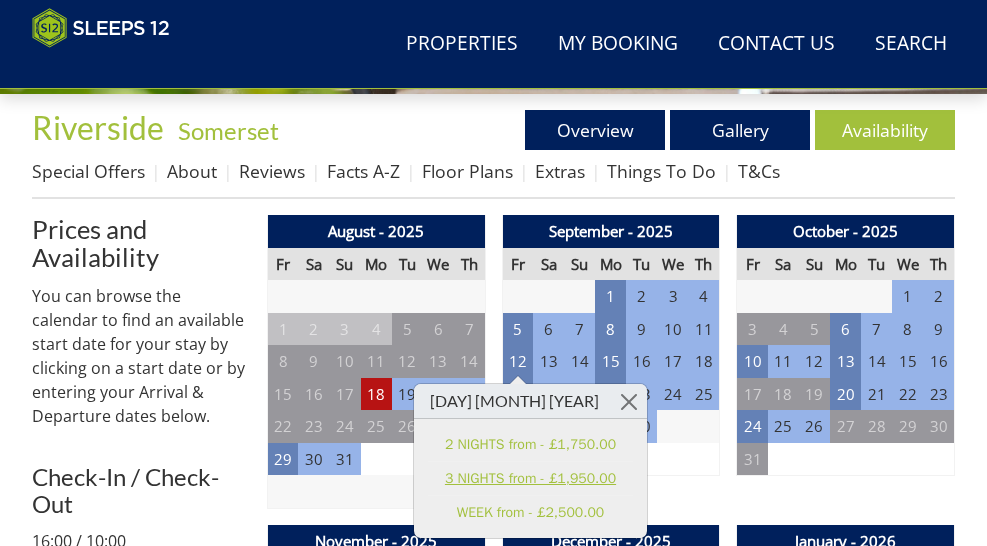 click on "3 NIGHTS from  - £1,950.00" at bounding box center (530, 478) 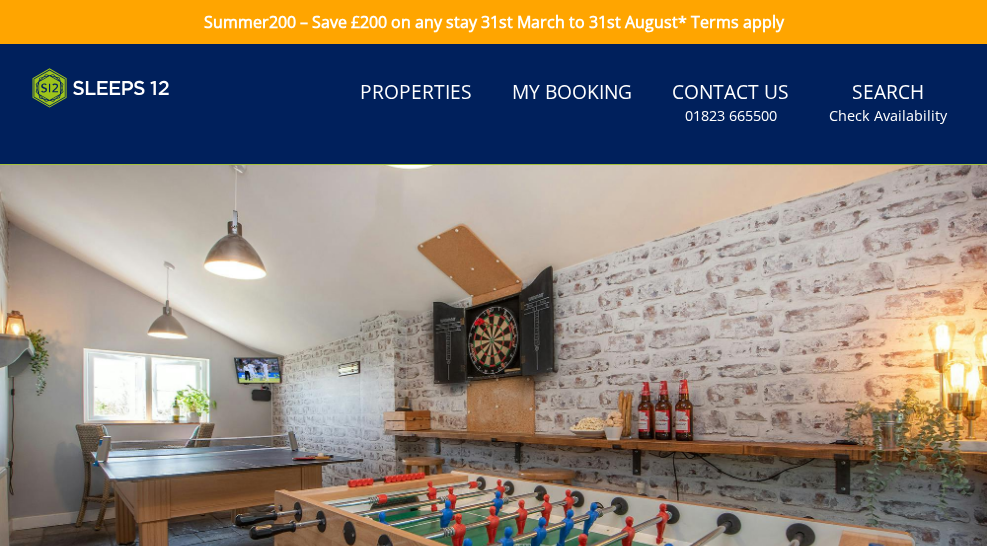 scroll, scrollTop: 0, scrollLeft: 0, axis: both 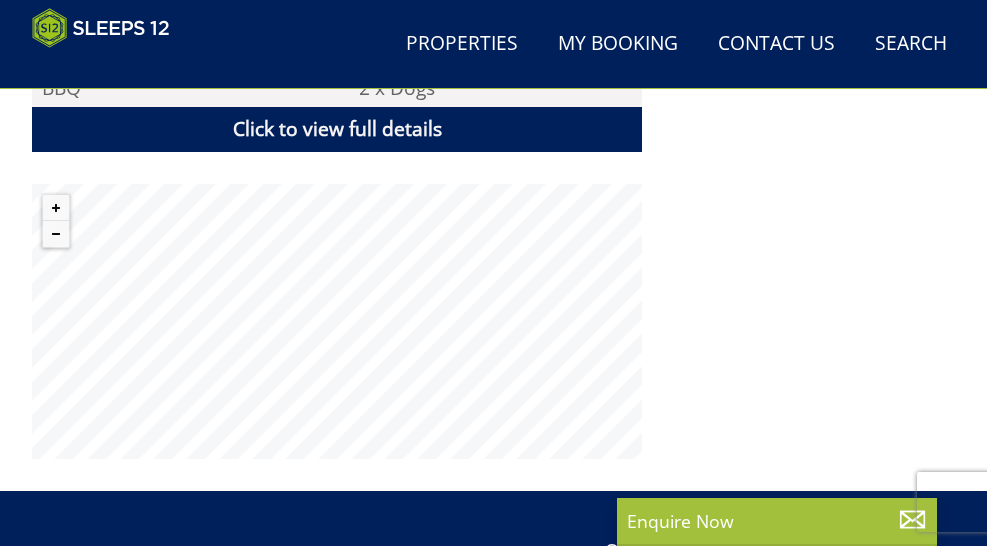 click on "Summer200 – Save £200 on any stay 31st March to 31st August* Terms apply
Search
Menu
Properties
My Booking
Contact Us  [PHONE]
Search  Check Availability
Guests
1
2
3
4
5
6
7
8
9
10
11
12
13
14
15
16
17
18
19
20
21
22
23
24
25
26
27
28
29
30
31
32
Date
04/08/2025
Search
-" at bounding box center (493, -285) 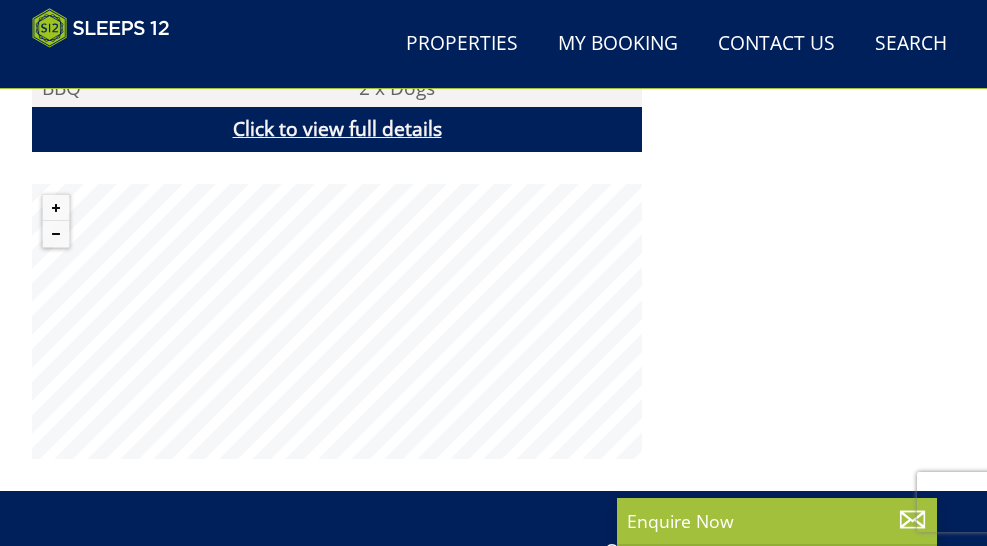 click on "Click to view full details" at bounding box center (337, 129) 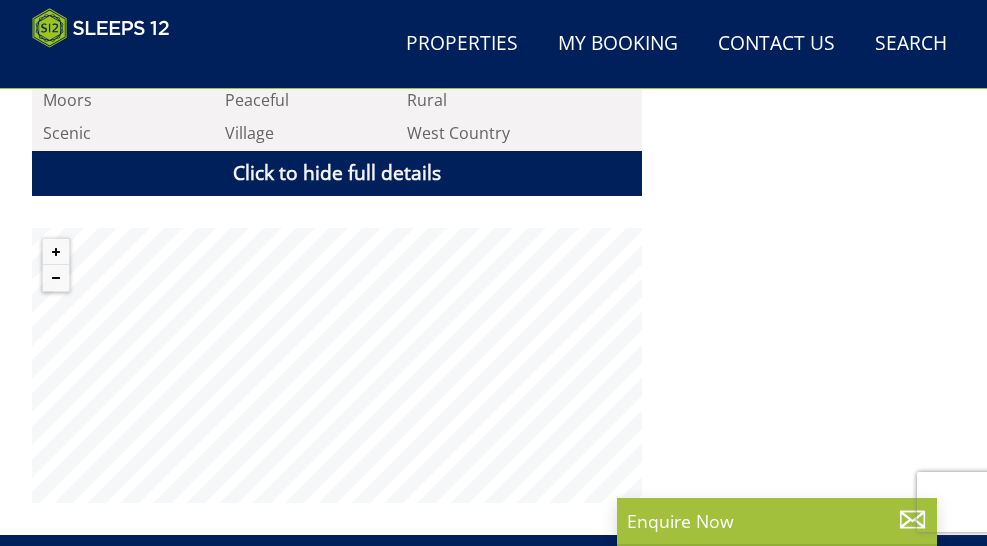 scroll, scrollTop: 3352, scrollLeft: 0, axis: vertical 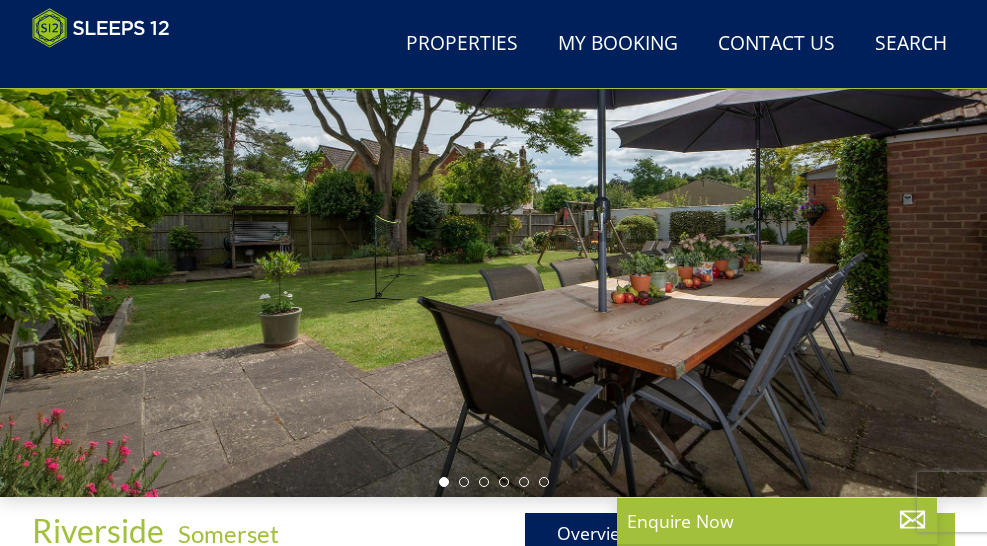 click at bounding box center [493, 220] 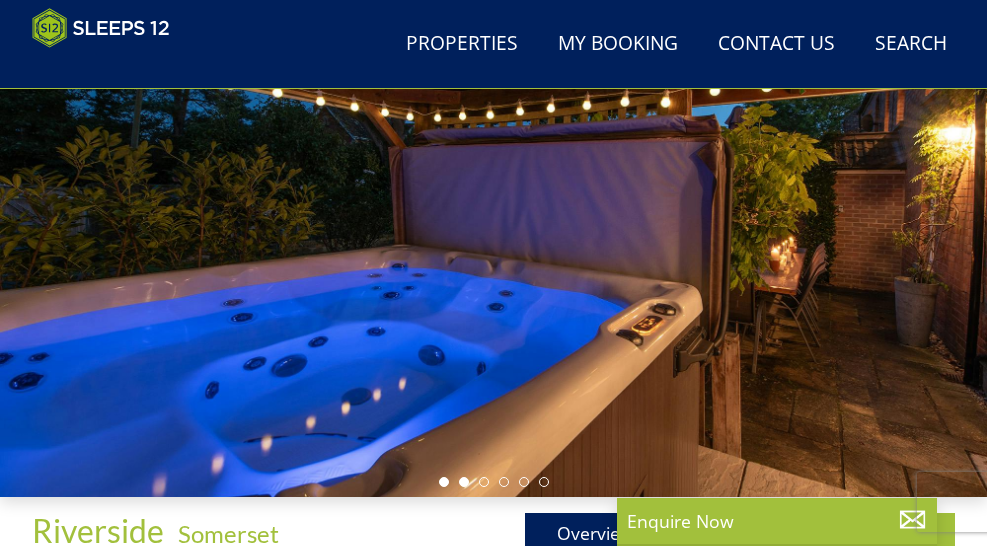 click at bounding box center (444, 482) 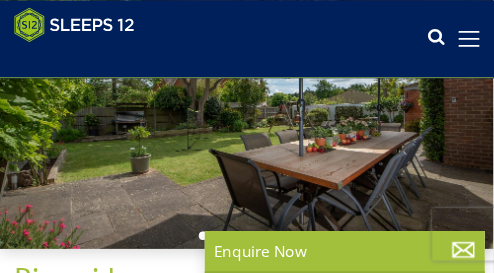 scroll, scrollTop: 188, scrollLeft: 0, axis: vertical 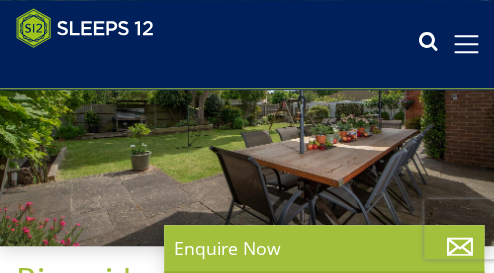 click at bounding box center (247, 107) 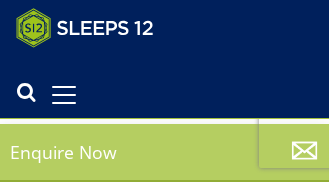 scroll, scrollTop: 417, scrollLeft: 0, axis: vertical 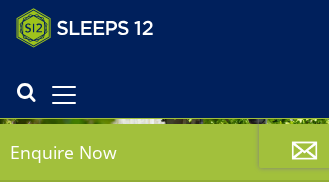 click on "Enquire Now" at bounding box center (164, 152) 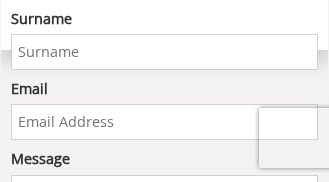scroll, scrollTop: 0, scrollLeft: 0, axis: both 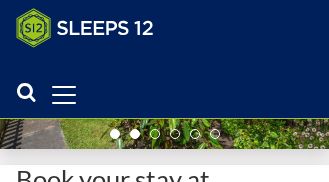 click at bounding box center (135, 134) 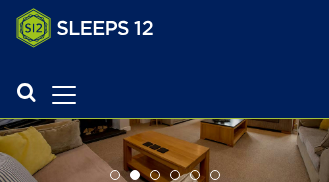 scroll, scrollTop: 210, scrollLeft: 0, axis: vertical 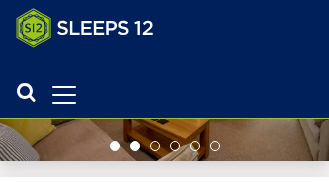 click at bounding box center [115, 146] 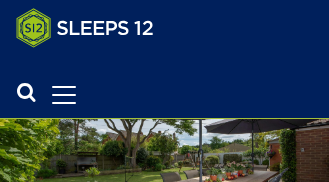 scroll, scrollTop: 122, scrollLeft: 0, axis: vertical 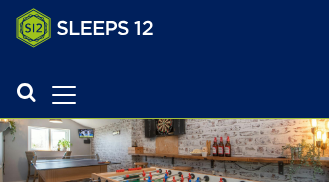 click at bounding box center [164, 157] 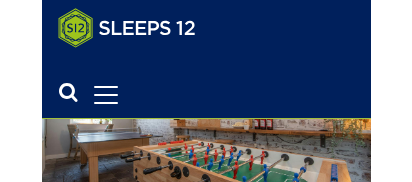 scroll, scrollTop: 150, scrollLeft: 0, axis: vertical 